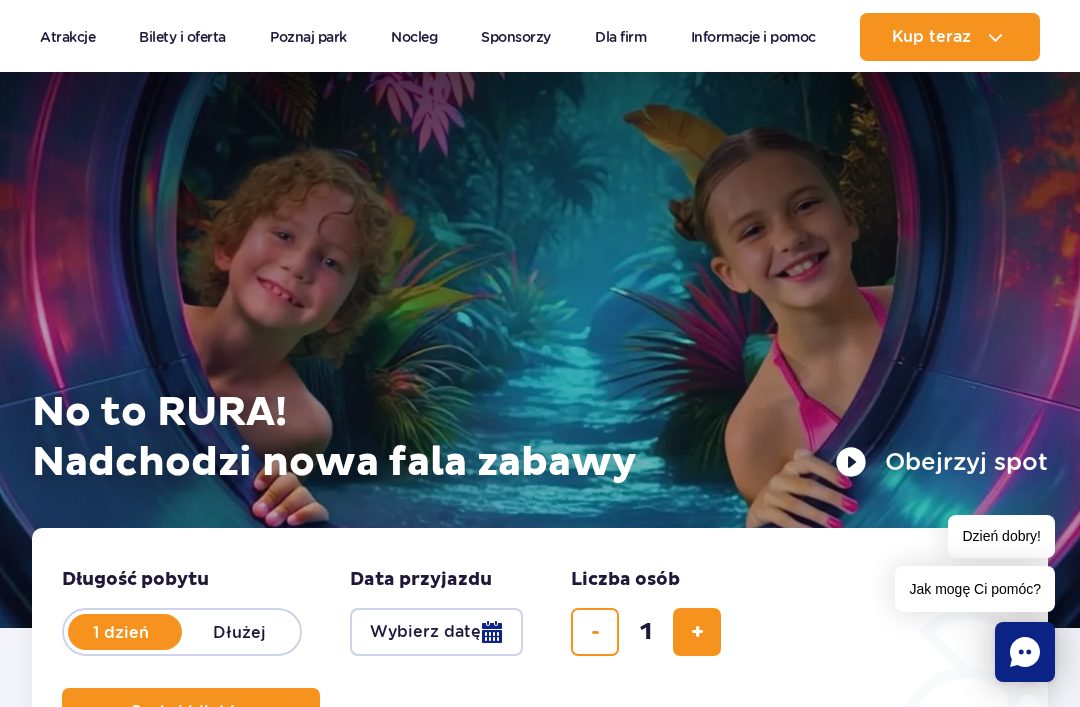 scroll, scrollTop: 825, scrollLeft: 0, axis: vertical 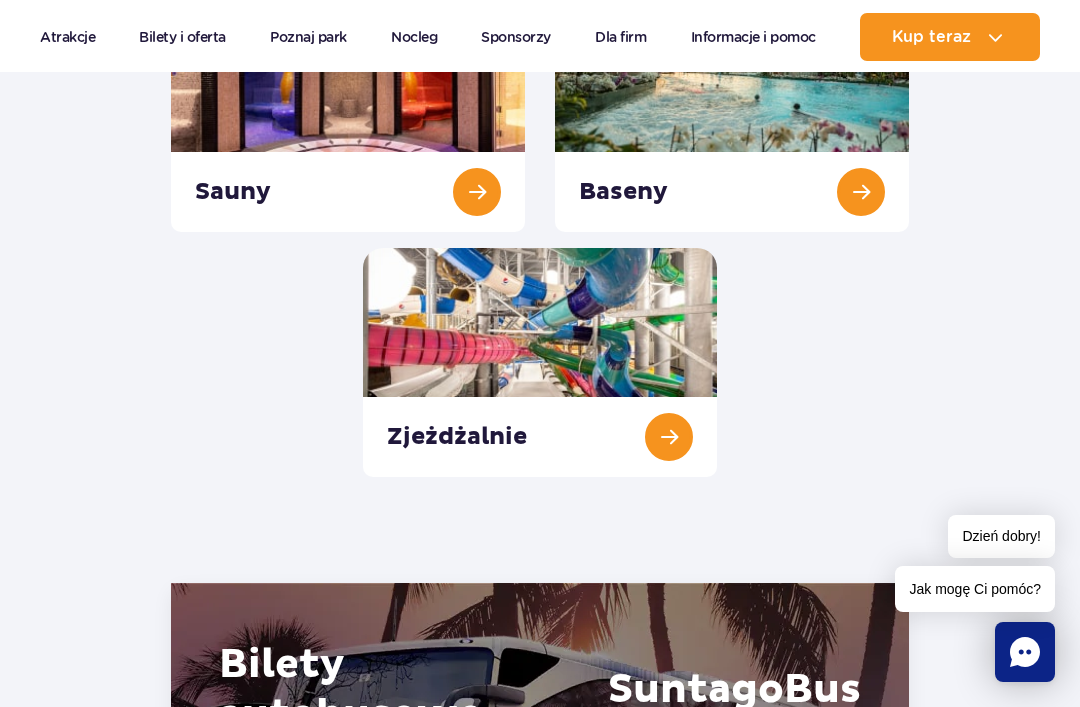 click at bounding box center (540, 362) 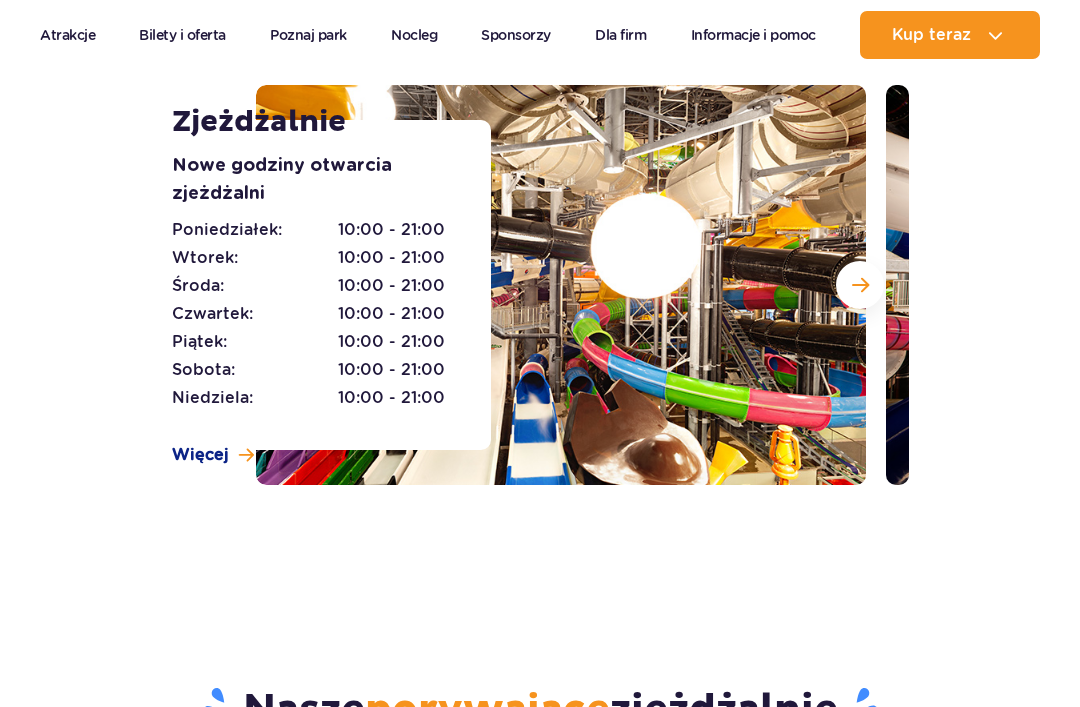 scroll, scrollTop: 0, scrollLeft: 0, axis: both 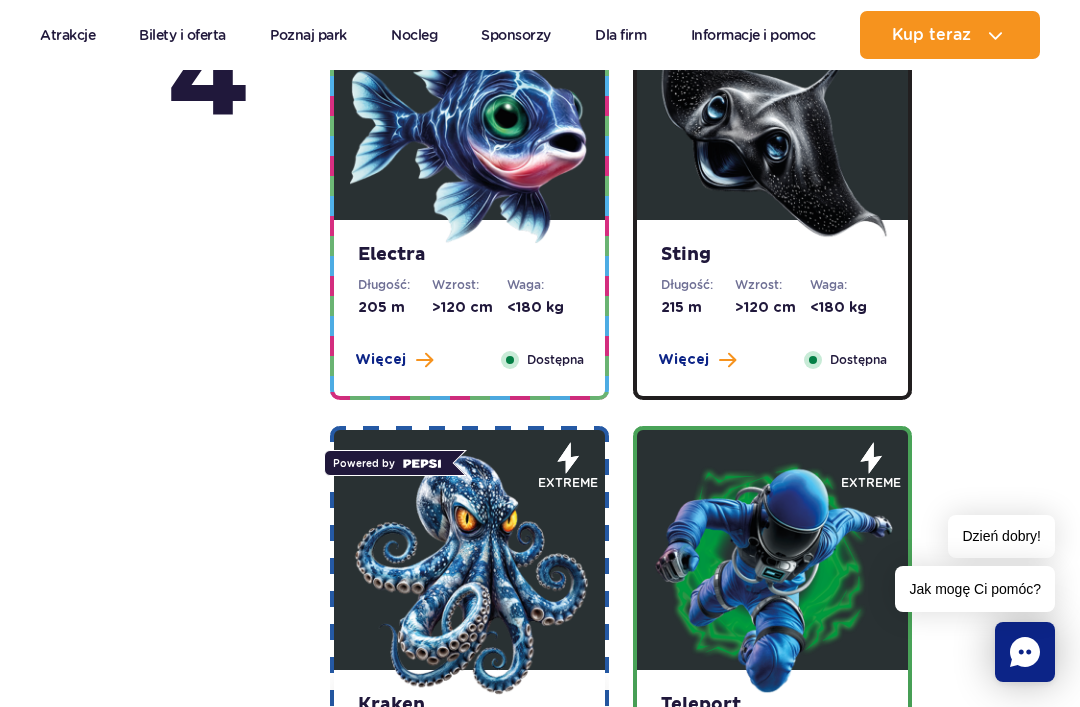 click at bounding box center [470, 575] 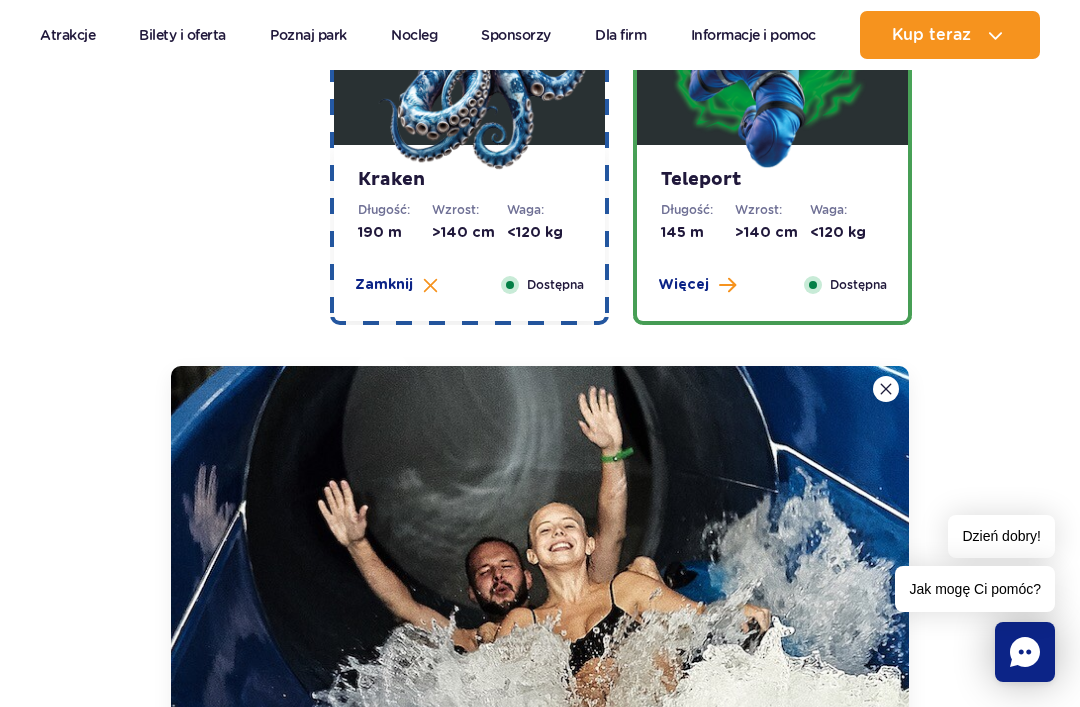 scroll, scrollTop: 2902, scrollLeft: 0, axis: vertical 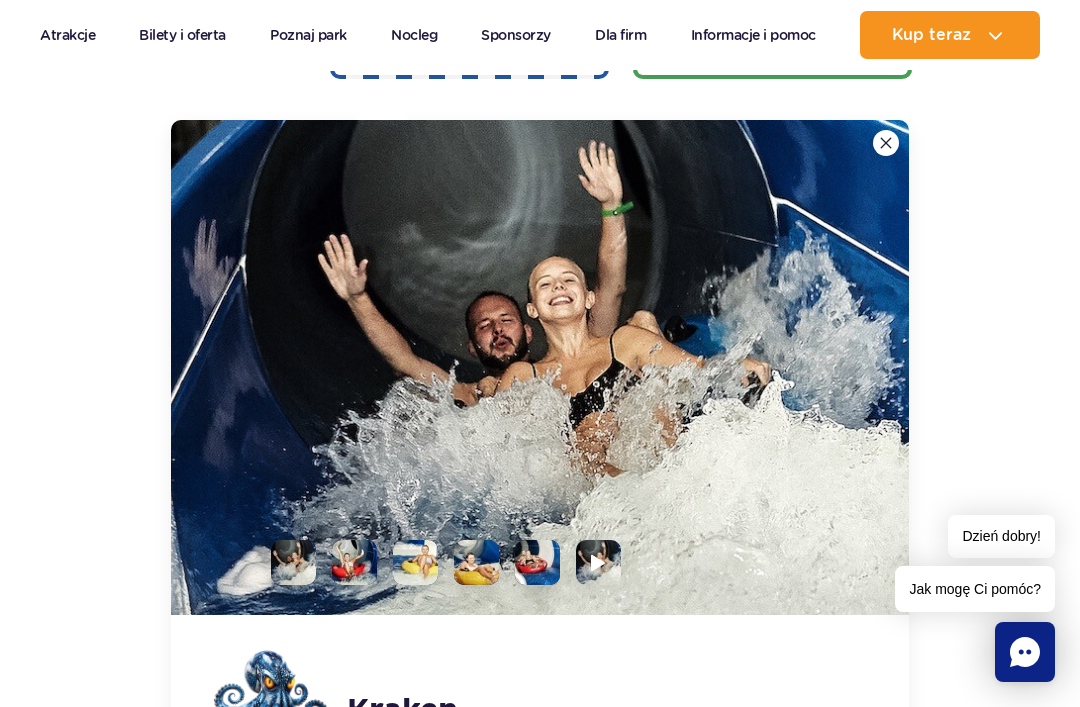click at bounding box center (886, 143) 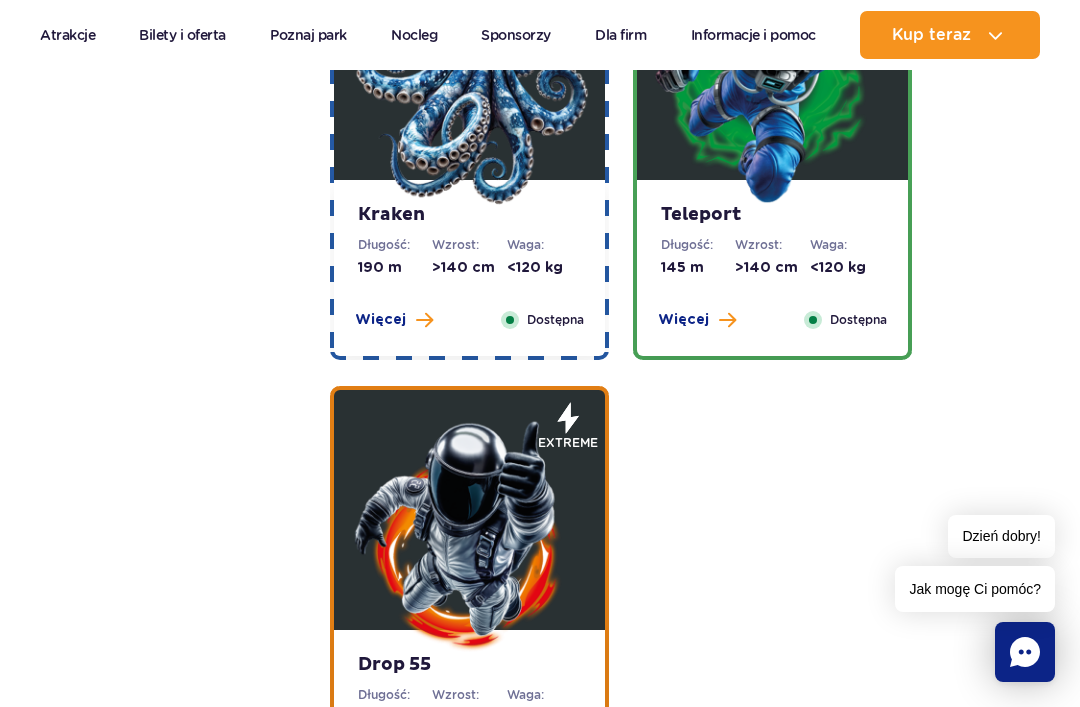 scroll, scrollTop: 2626, scrollLeft: 0, axis: vertical 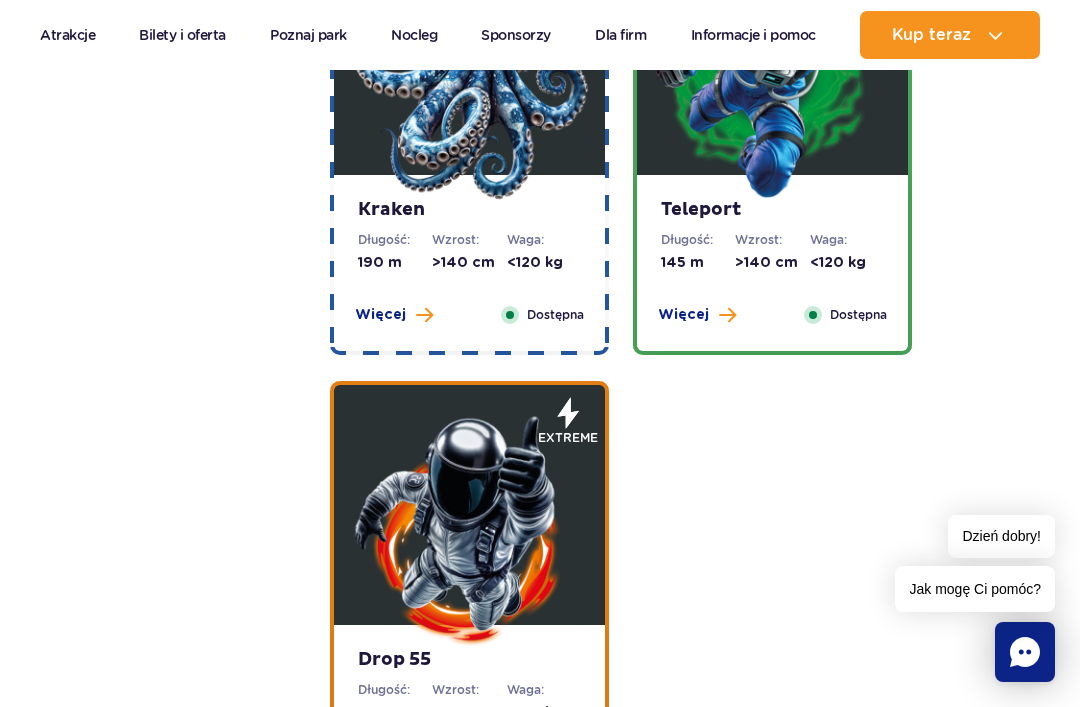 click at bounding box center [470, 530] 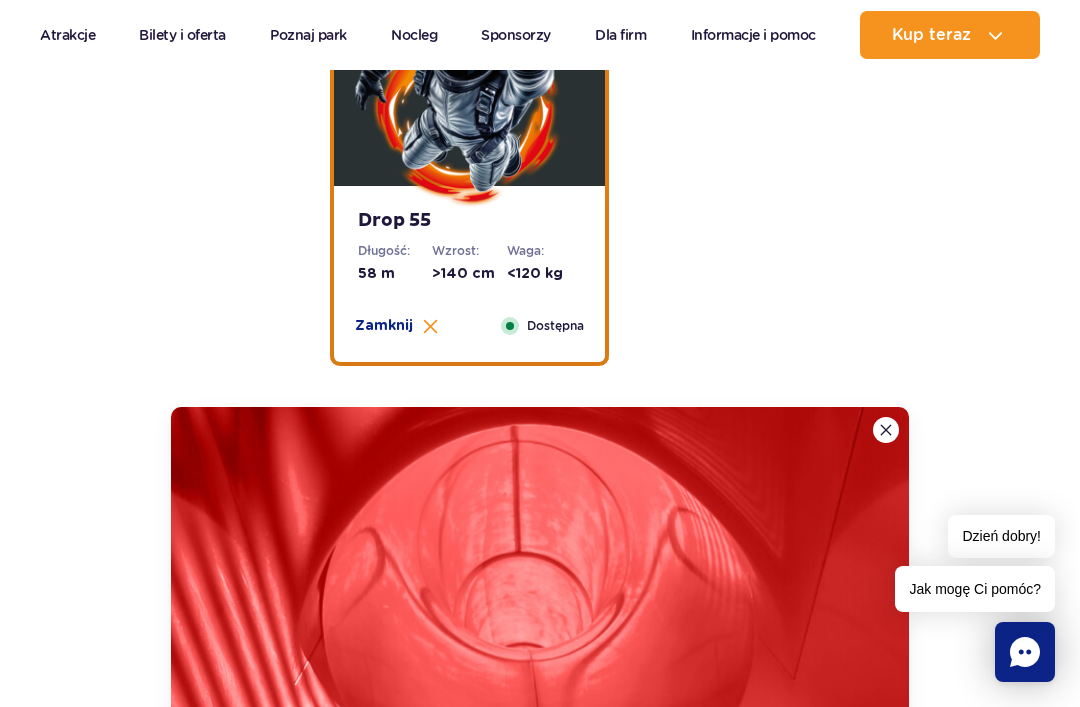 scroll, scrollTop: 3352, scrollLeft: 0, axis: vertical 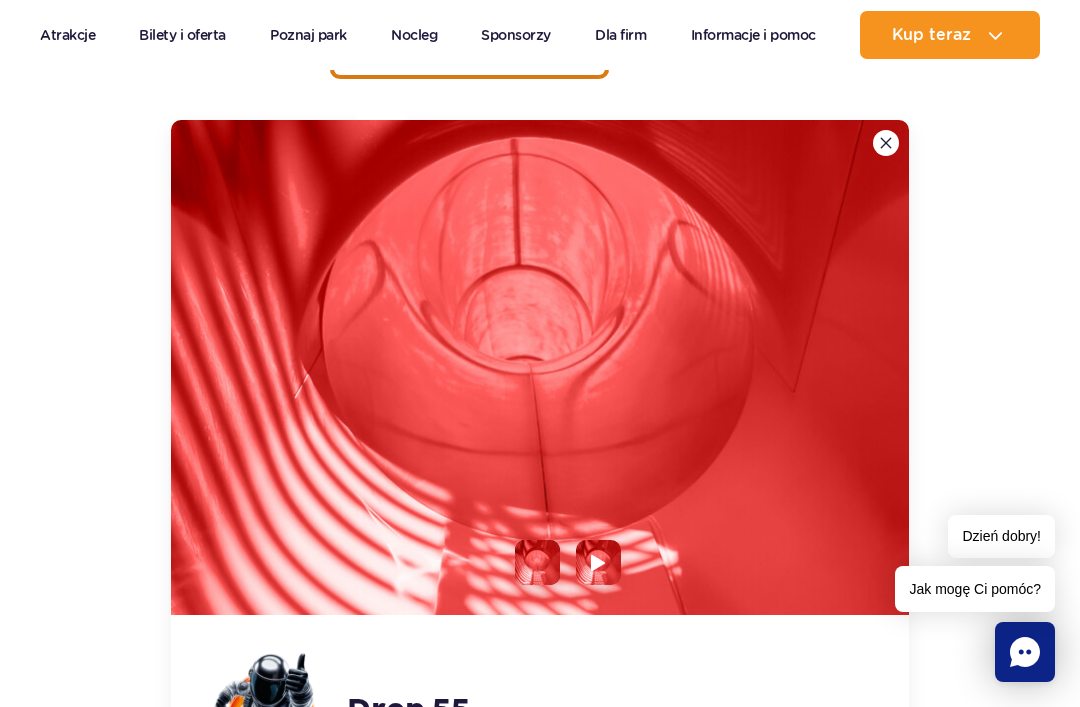 click at bounding box center [540, 367] 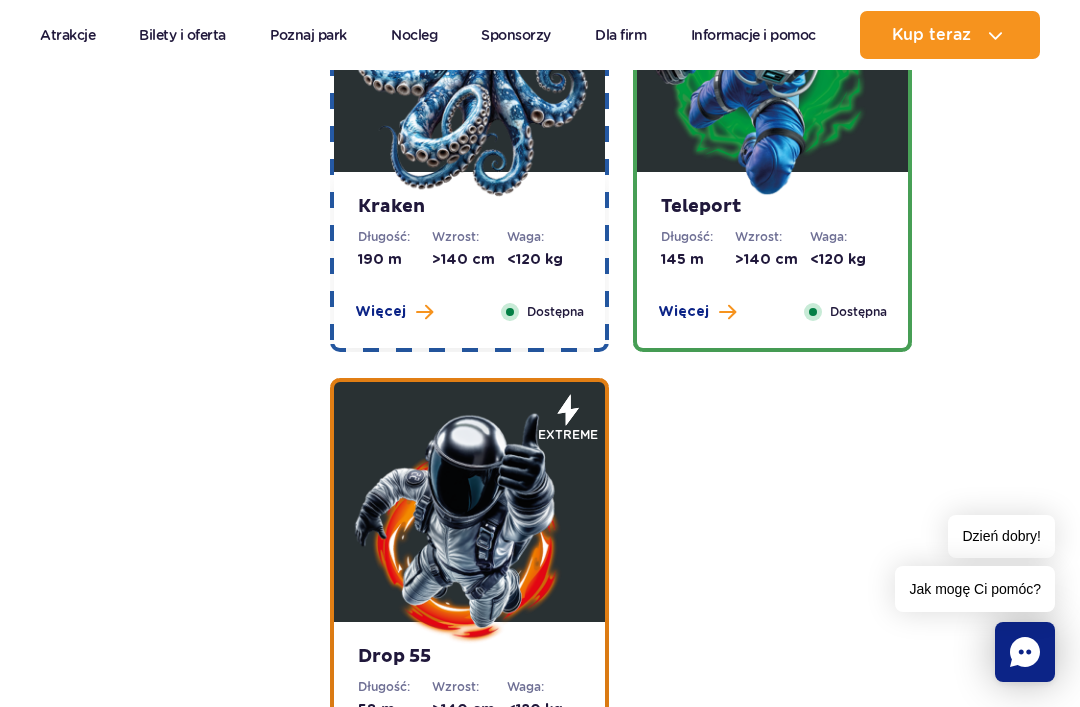 scroll, scrollTop: 2629, scrollLeft: 0, axis: vertical 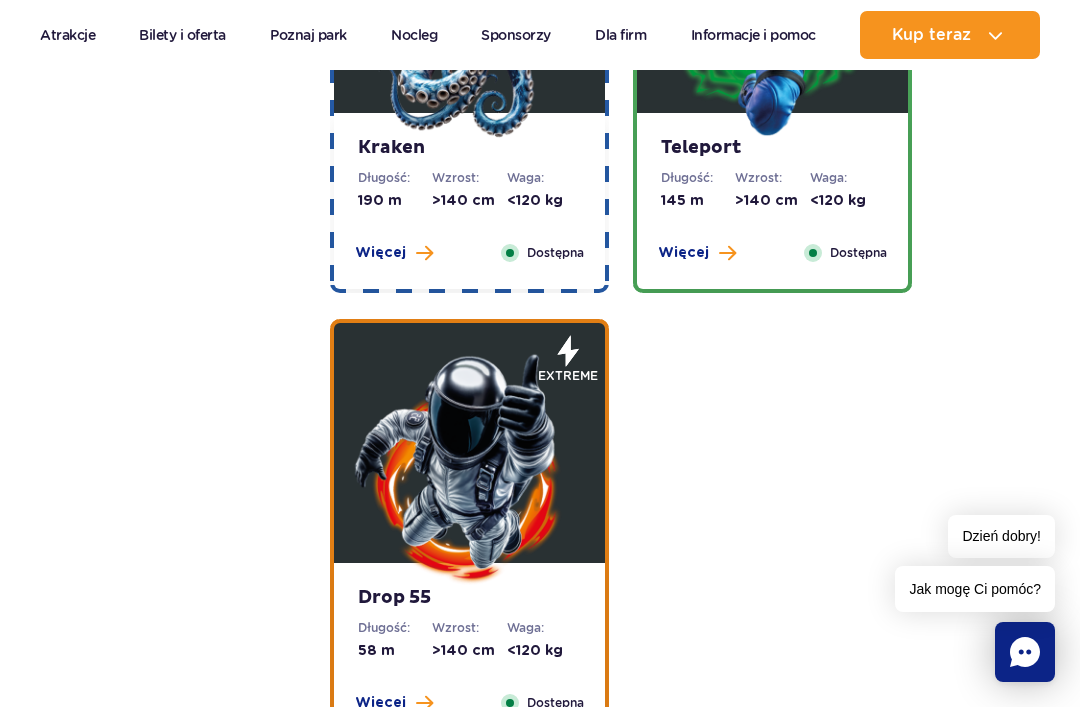 click at bounding box center [424, 703] 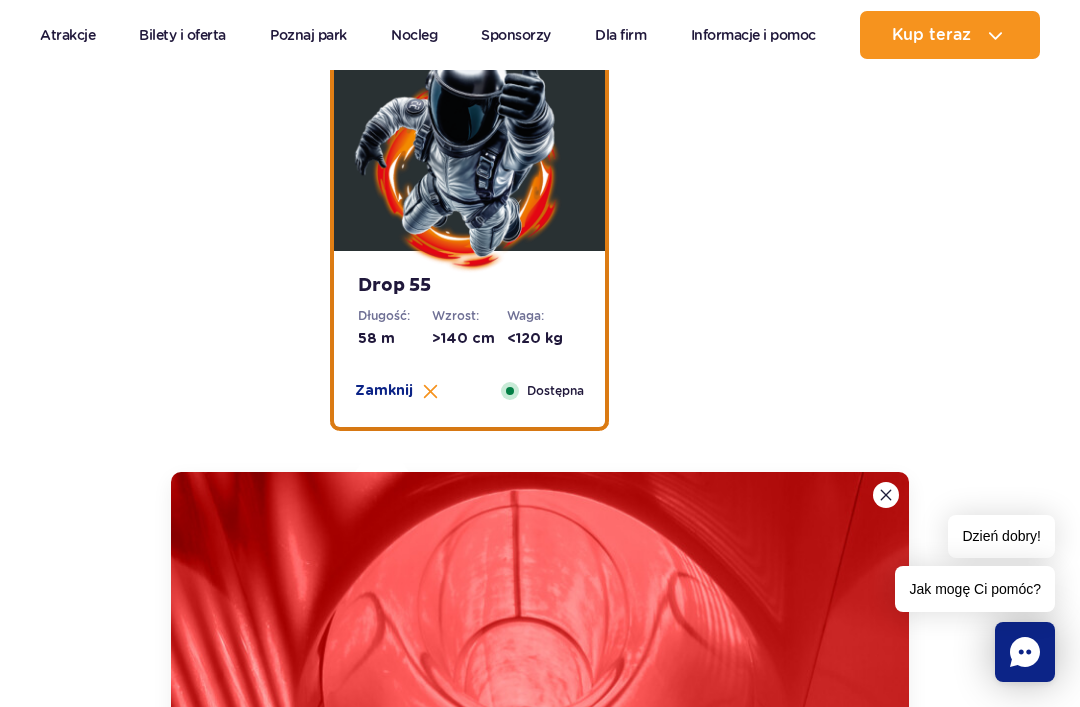 scroll, scrollTop: 3352, scrollLeft: 0, axis: vertical 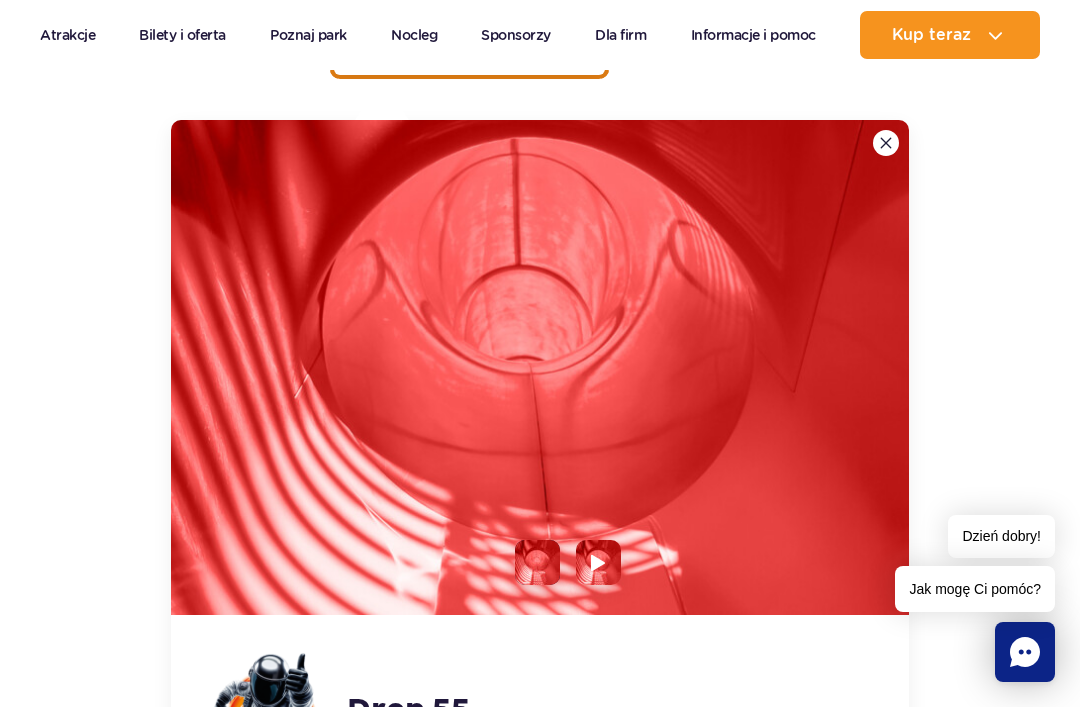 click at bounding box center (598, 562) 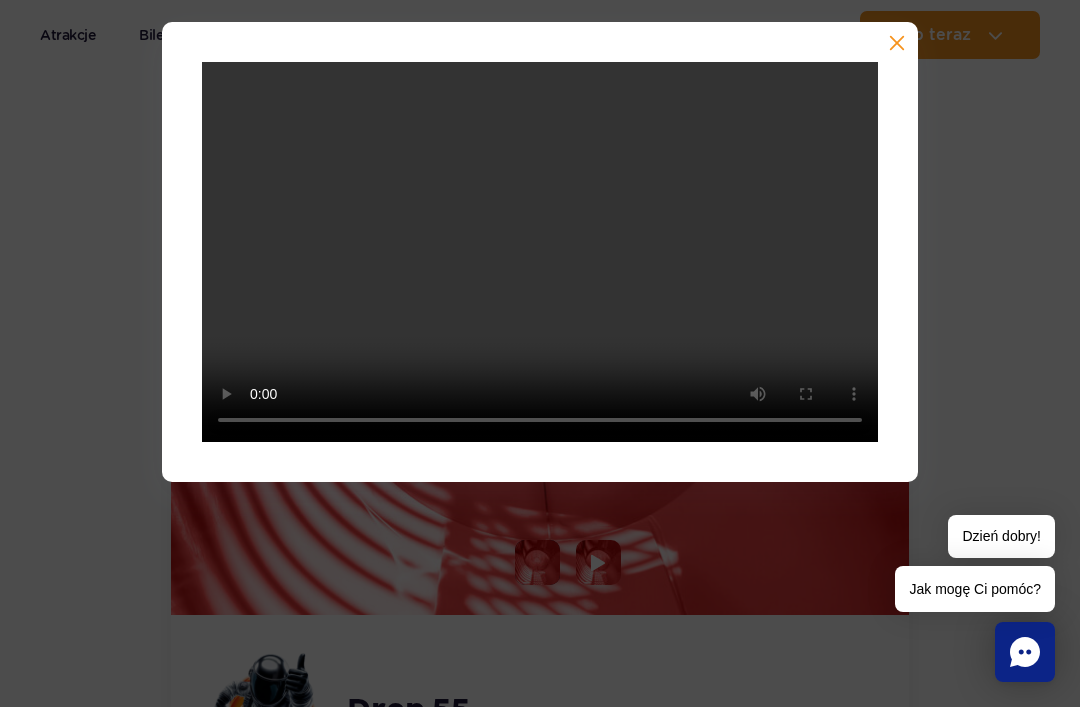 click at bounding box center (540, 252) 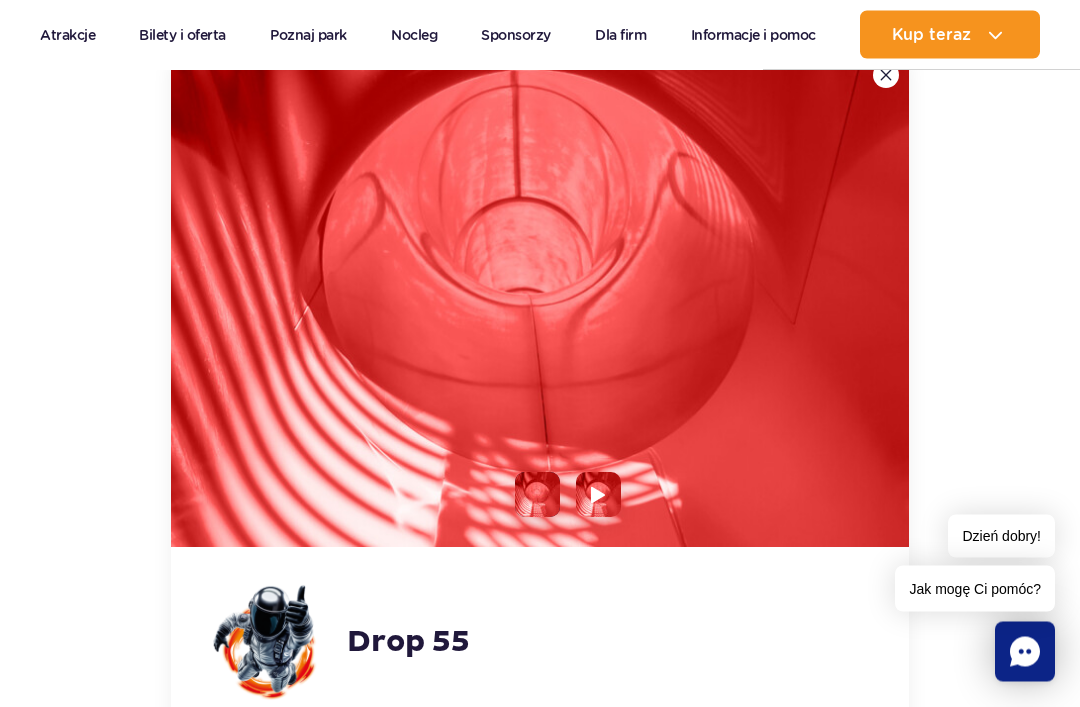 scroll, scrollTop: 3419, scrollLeft: 0, axis: vertical 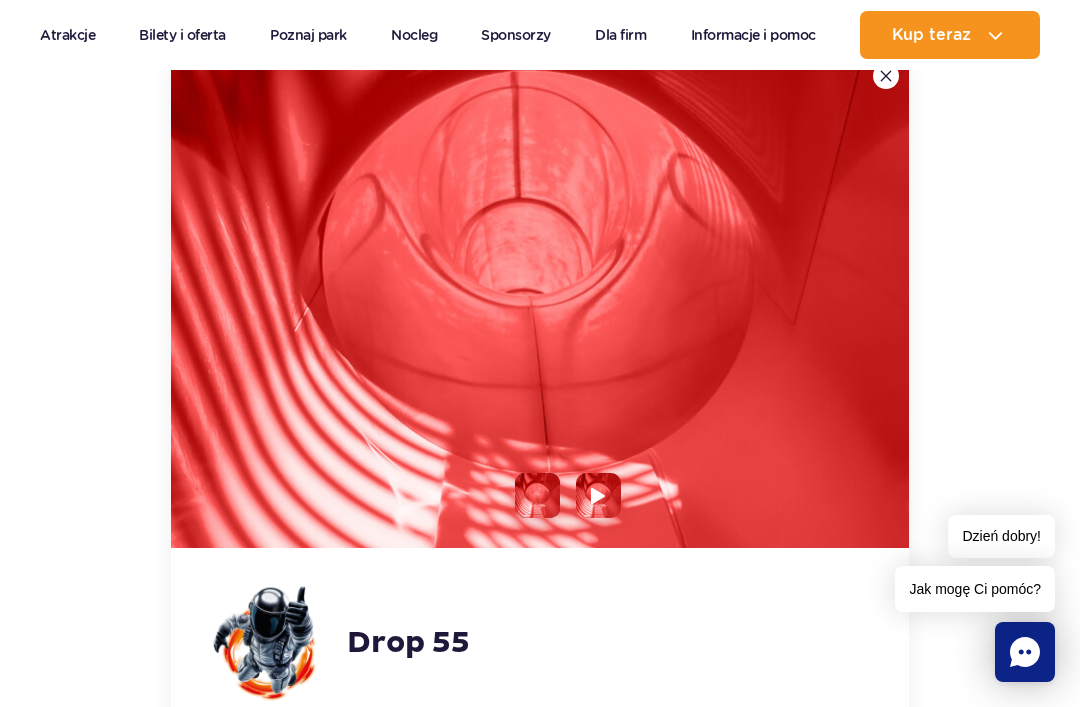 click at bounding box center [886, 76] 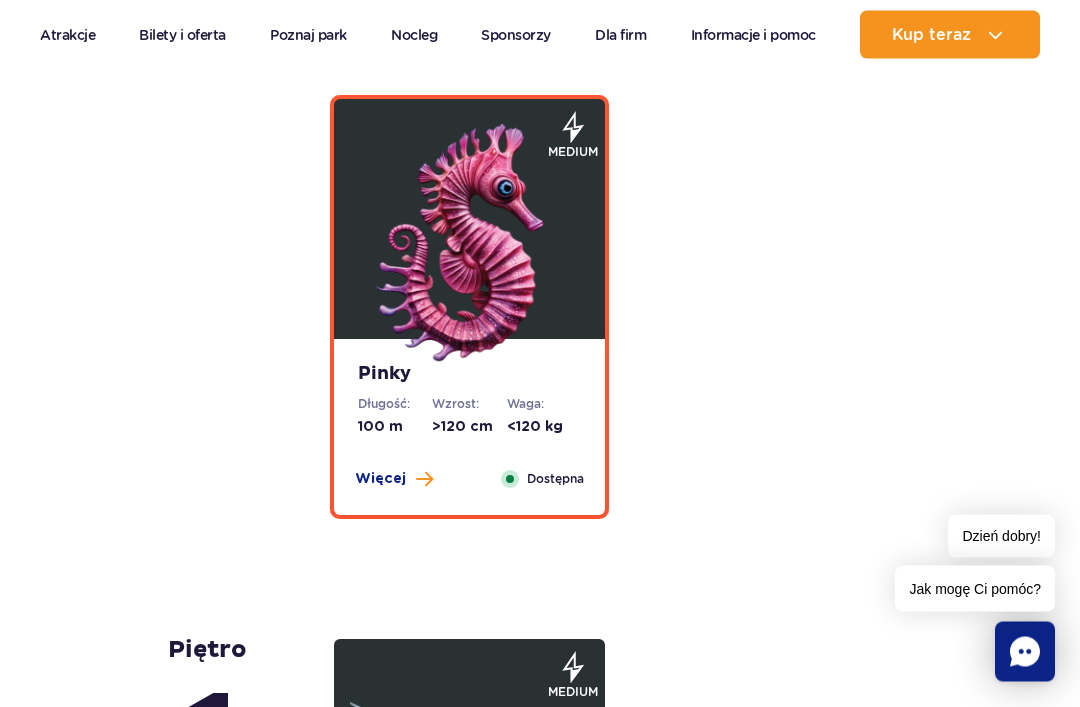 click at bounding box center [470, 245] 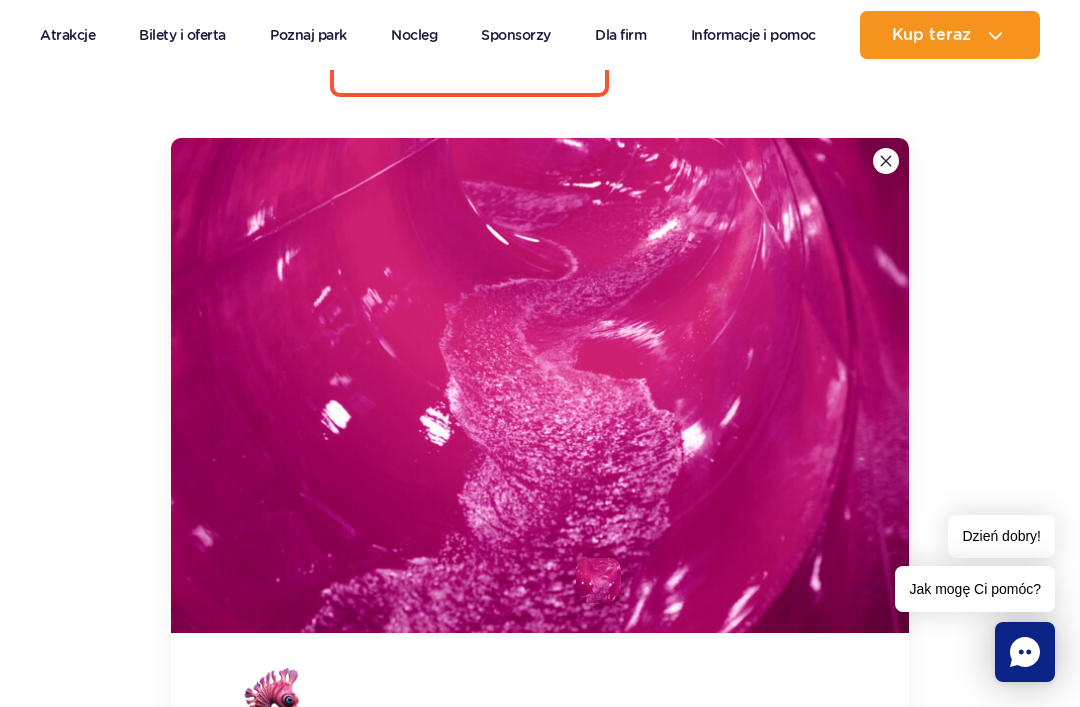 scroll, scrollTop: 5332, scrollLeft: 0, axis: vertical 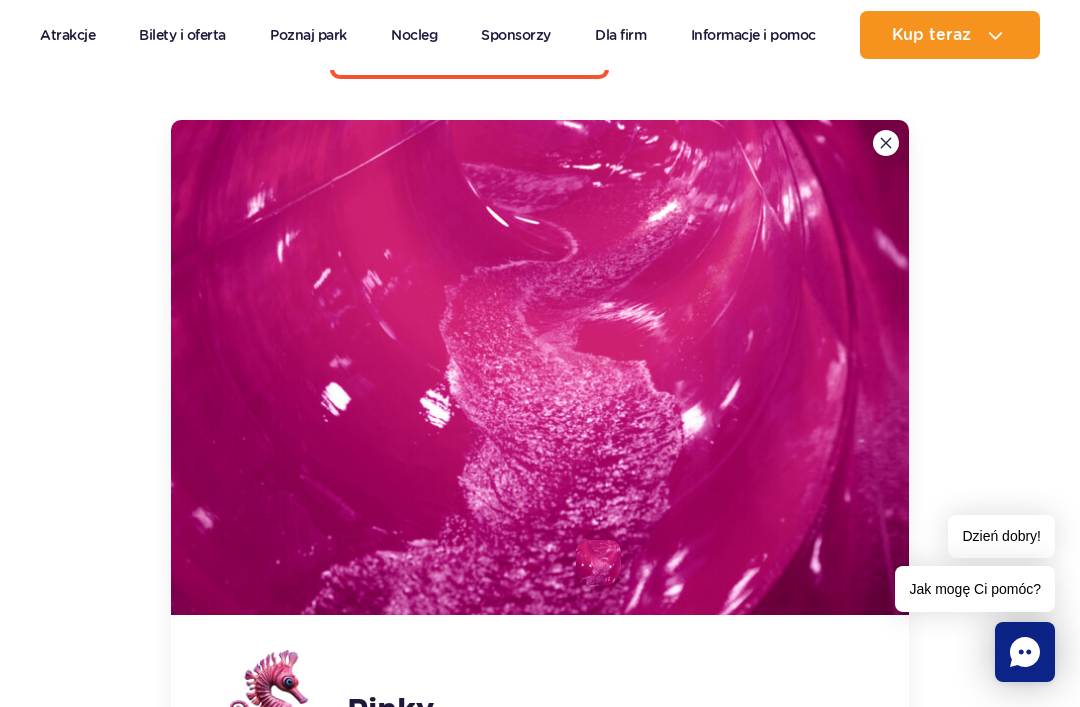 click at bounding box center [886, 143] 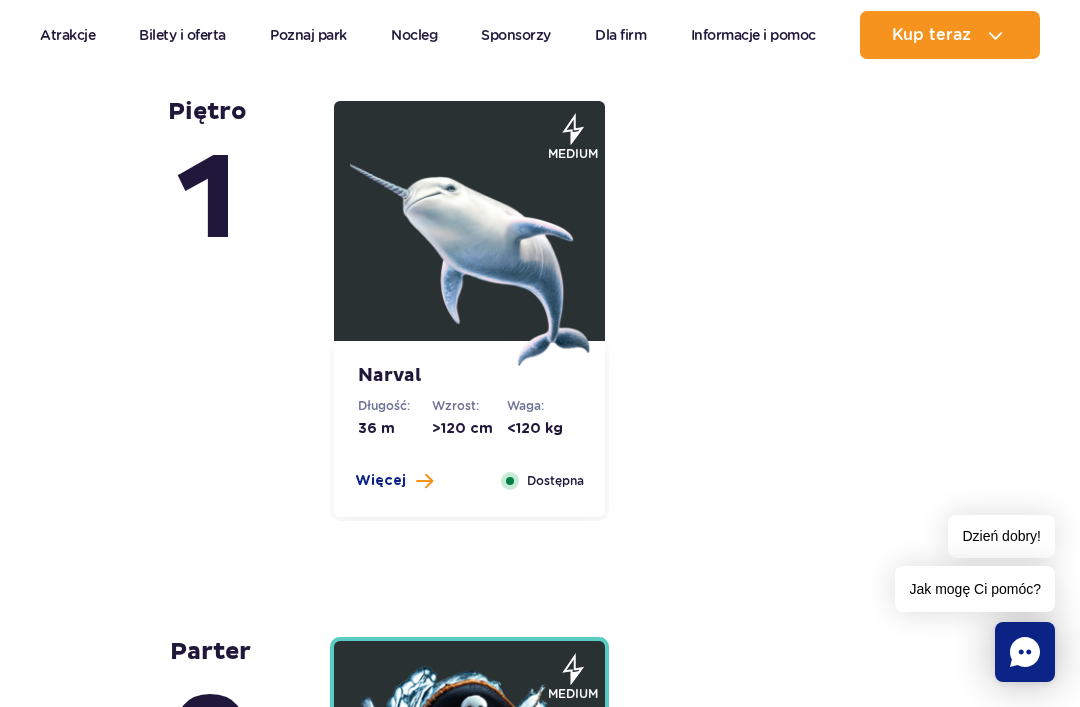click at bounding box center [470, 246] 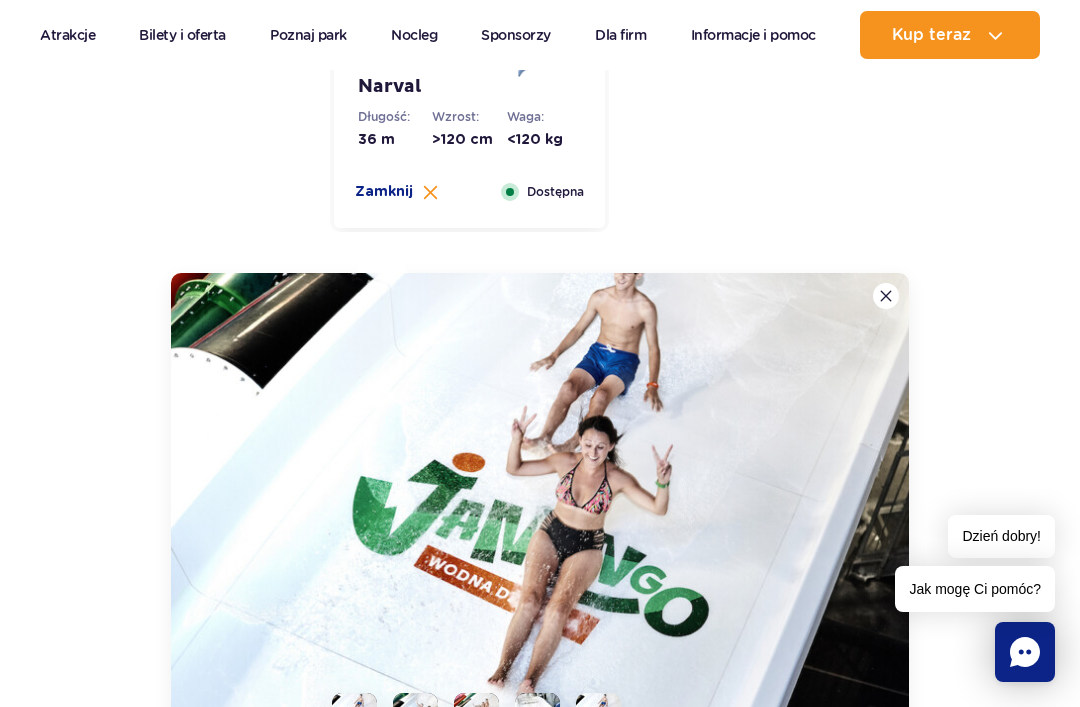 scroll, scrollTop: 5872, scrollLeft: 0, axis: vertical 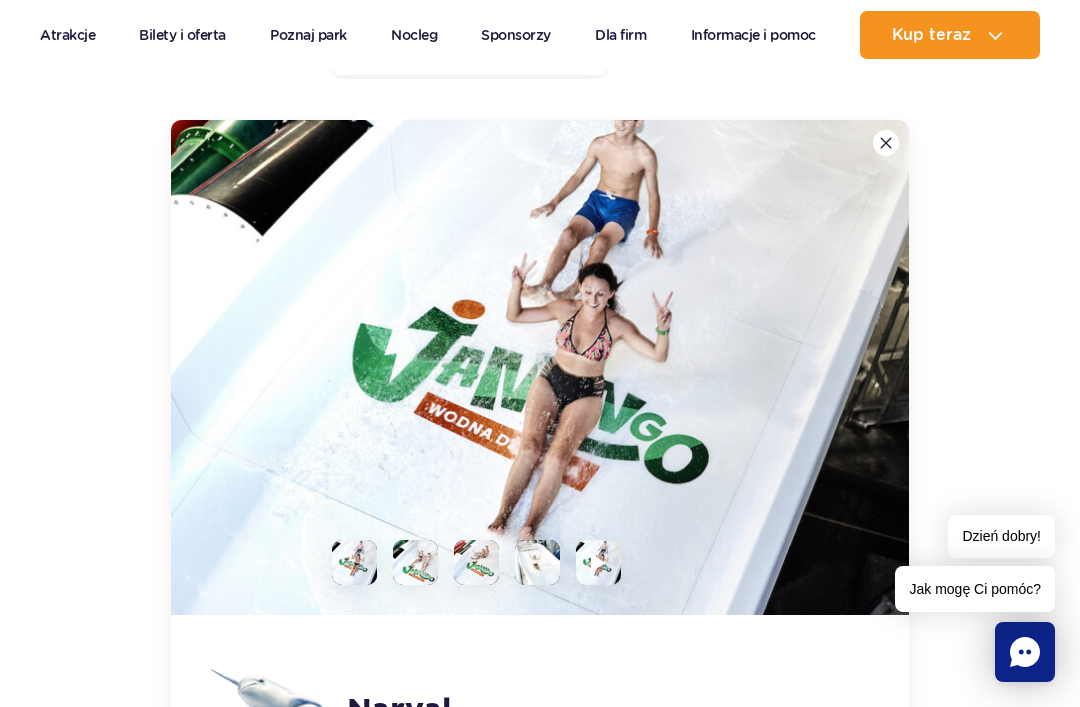 click at bounding box center [886, 143] 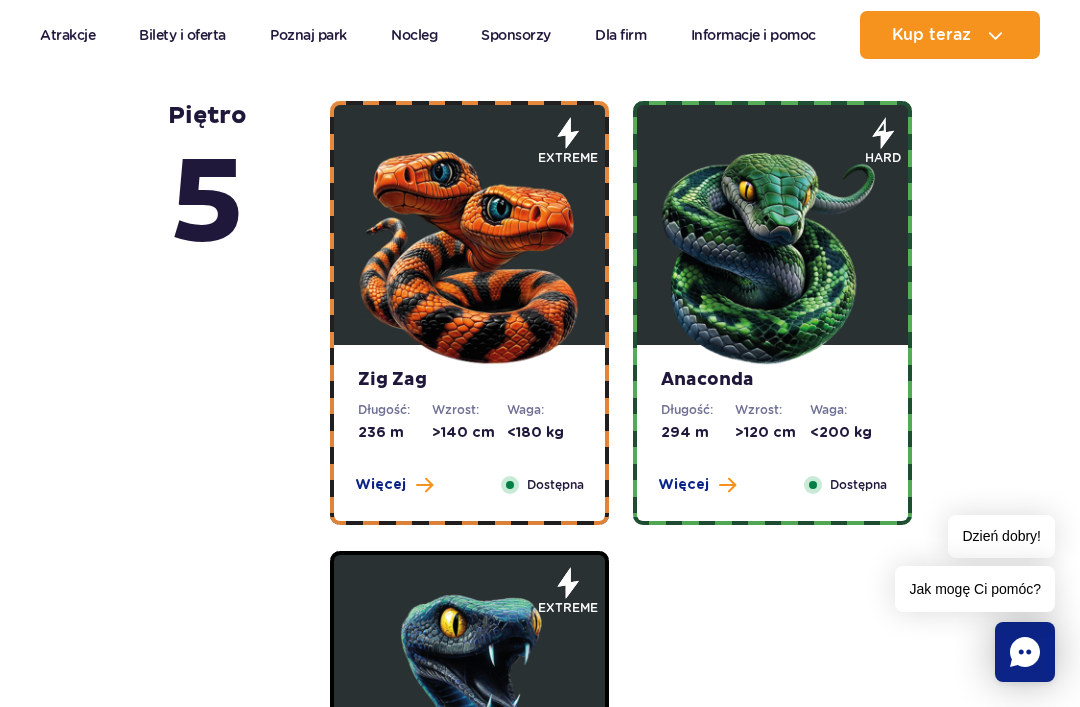 click at bounding box center (470, 250) 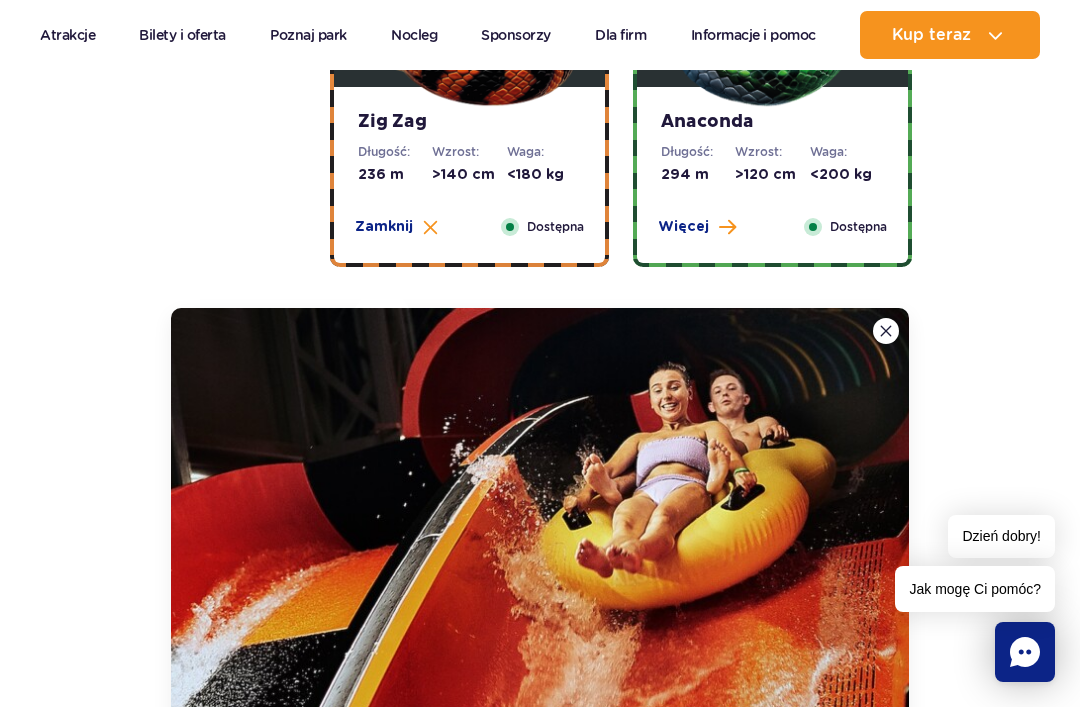 scroll, scrollTop: 1462, scrollLeft: 0, axis: vertical 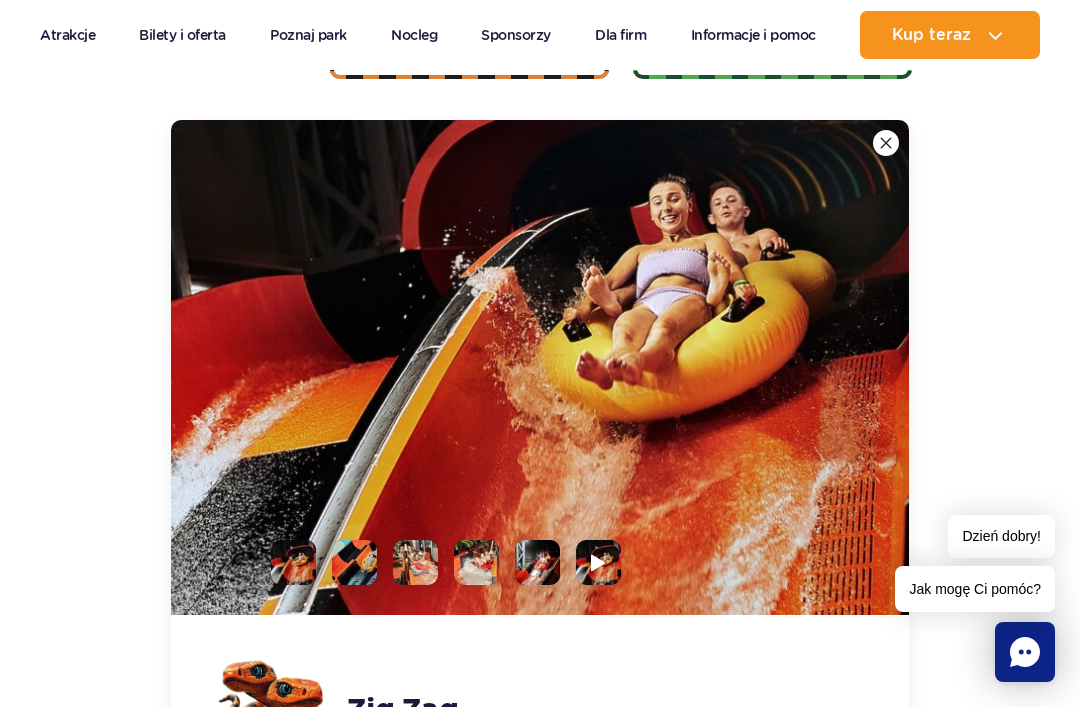 click at bounding box center [598, 563] 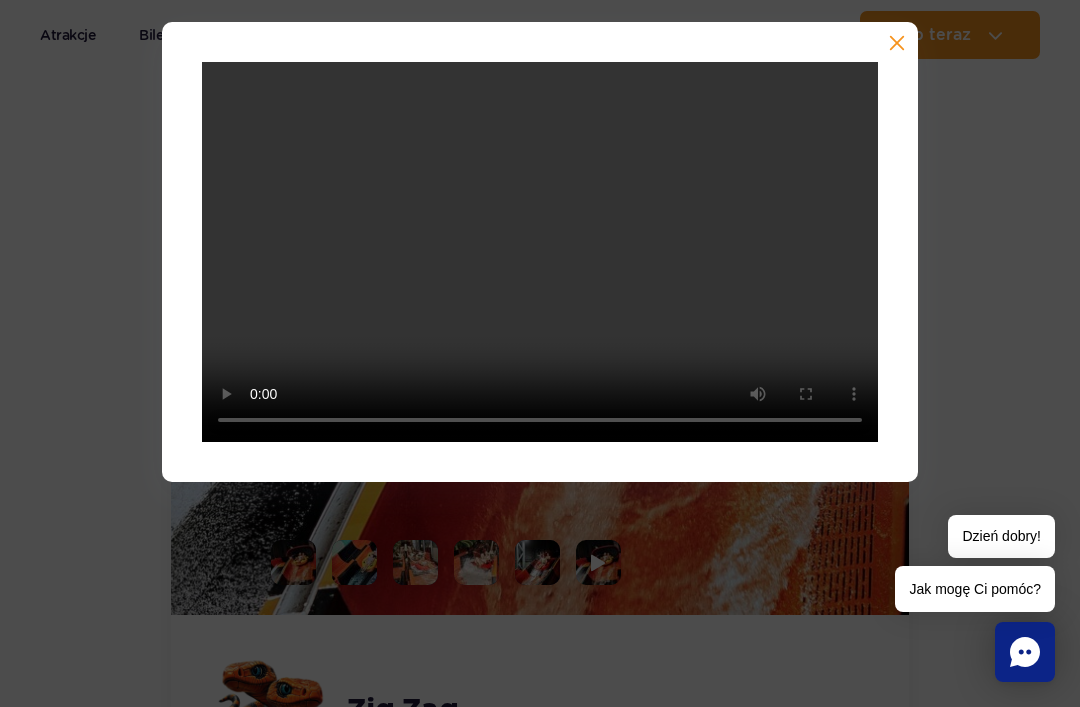 click at bounding box center (895, 45) 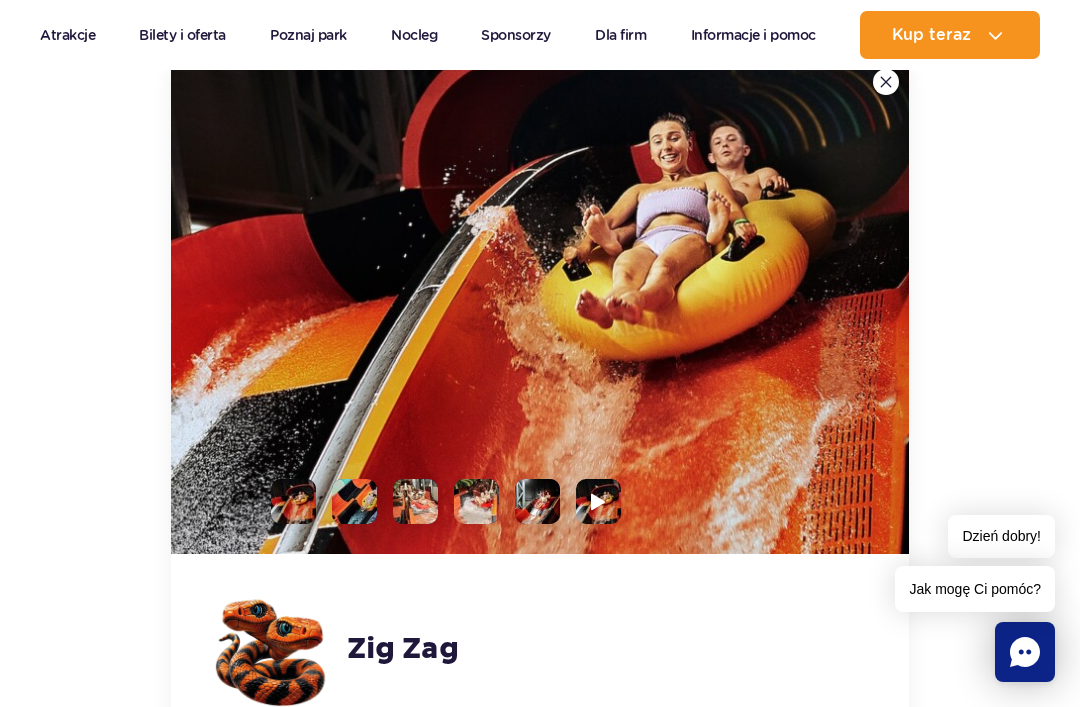 scroll, scrollTop: 1419, scrollLeft: 0, axis: vertical 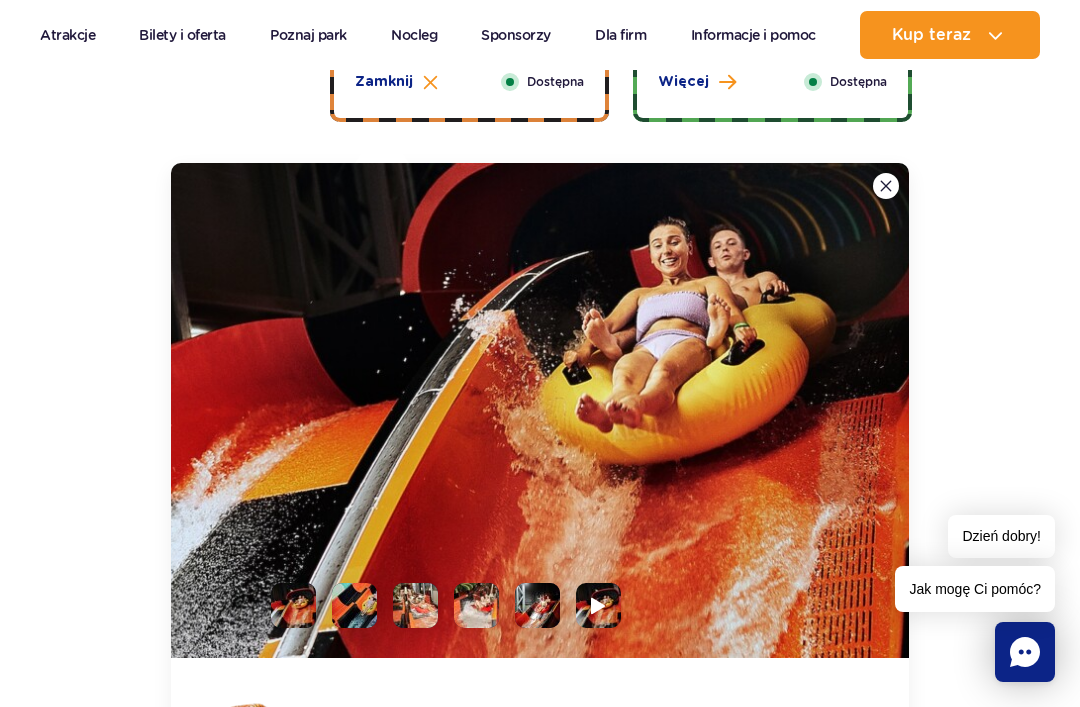 click at bounding box center [886, 186] 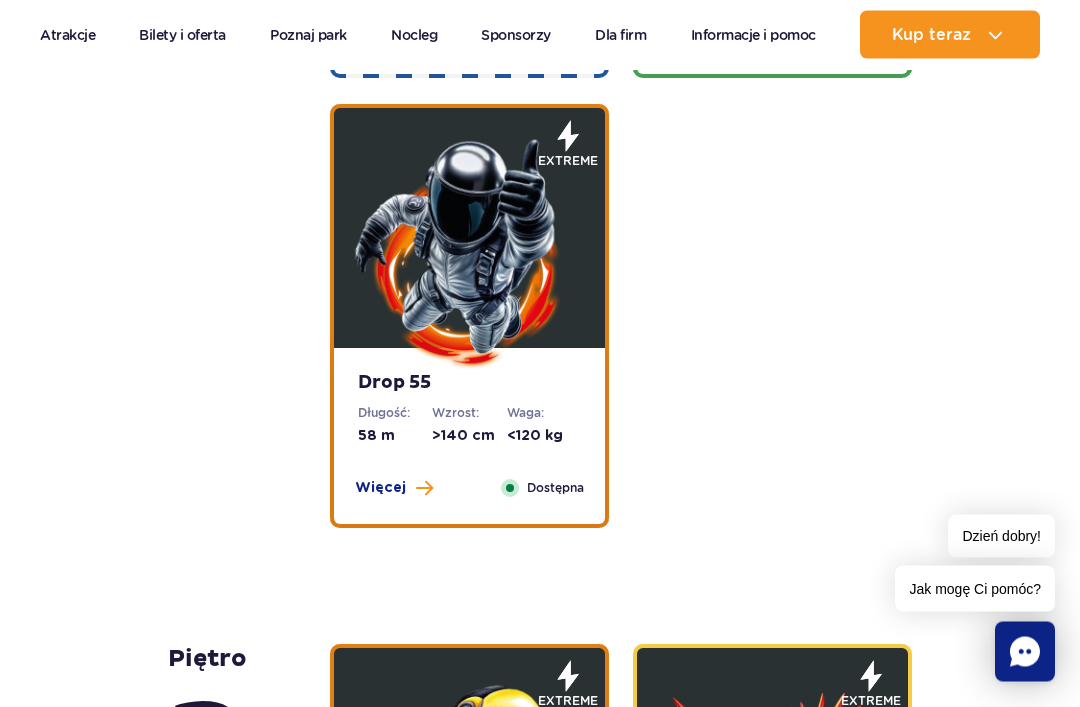 scroll, scrollTop: 2958, scrollLeft: 0, axis: vertical 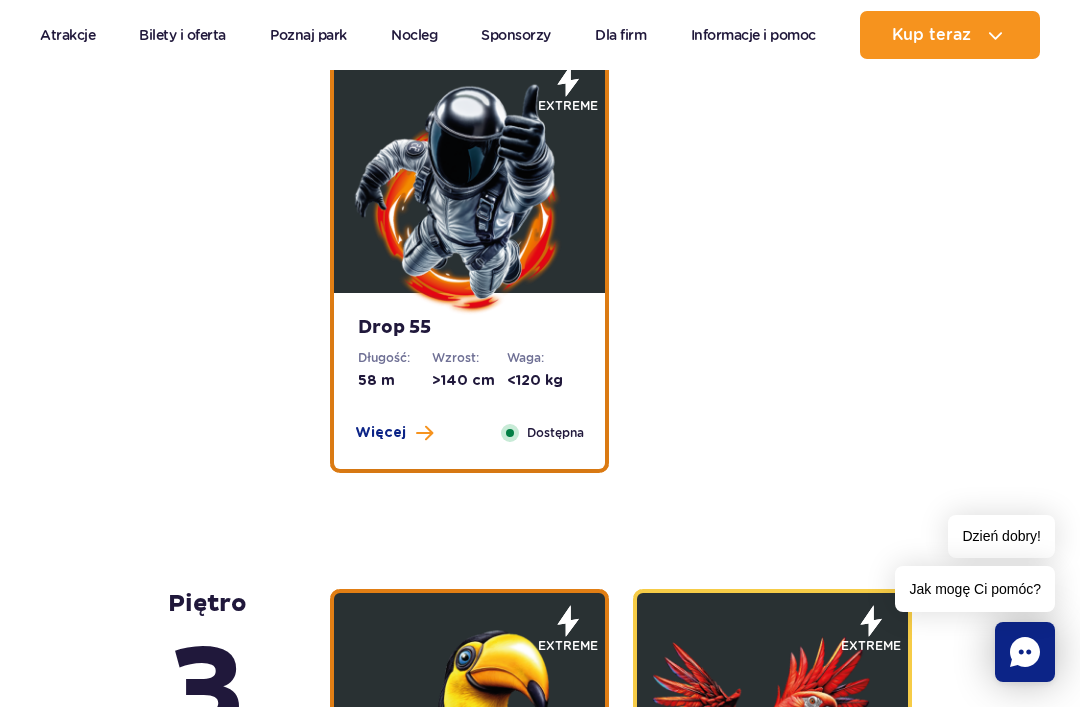 click at bounding box center (470, 198) 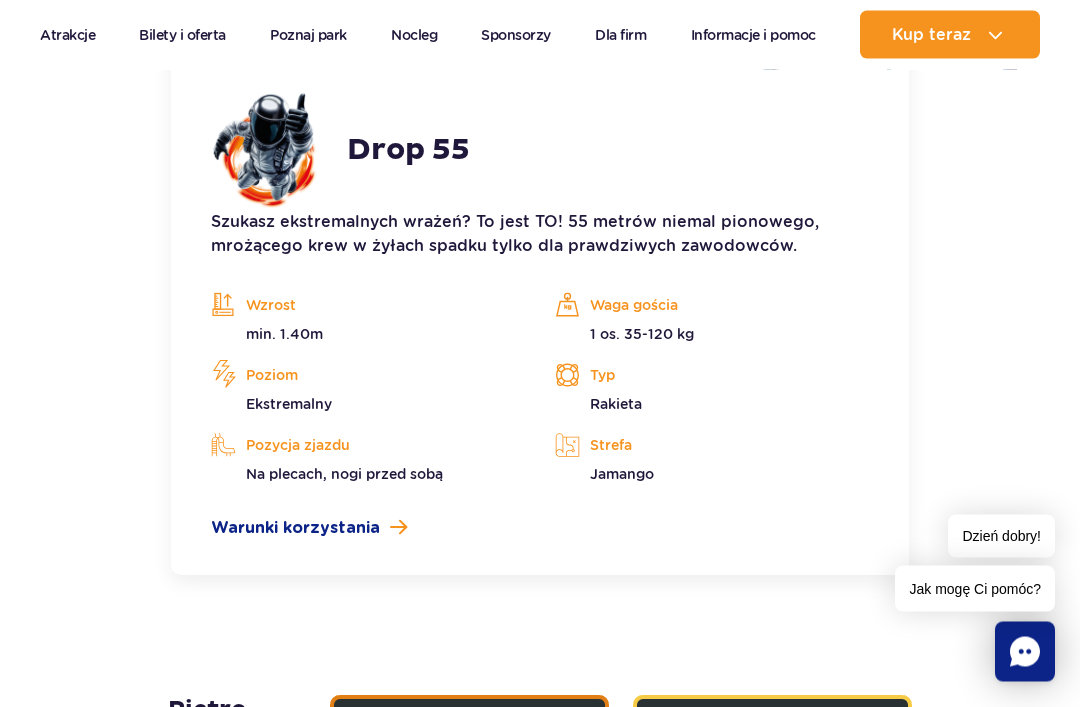 scroll, scrollTop: 3915, scrollLeft: 0, axis: vertical 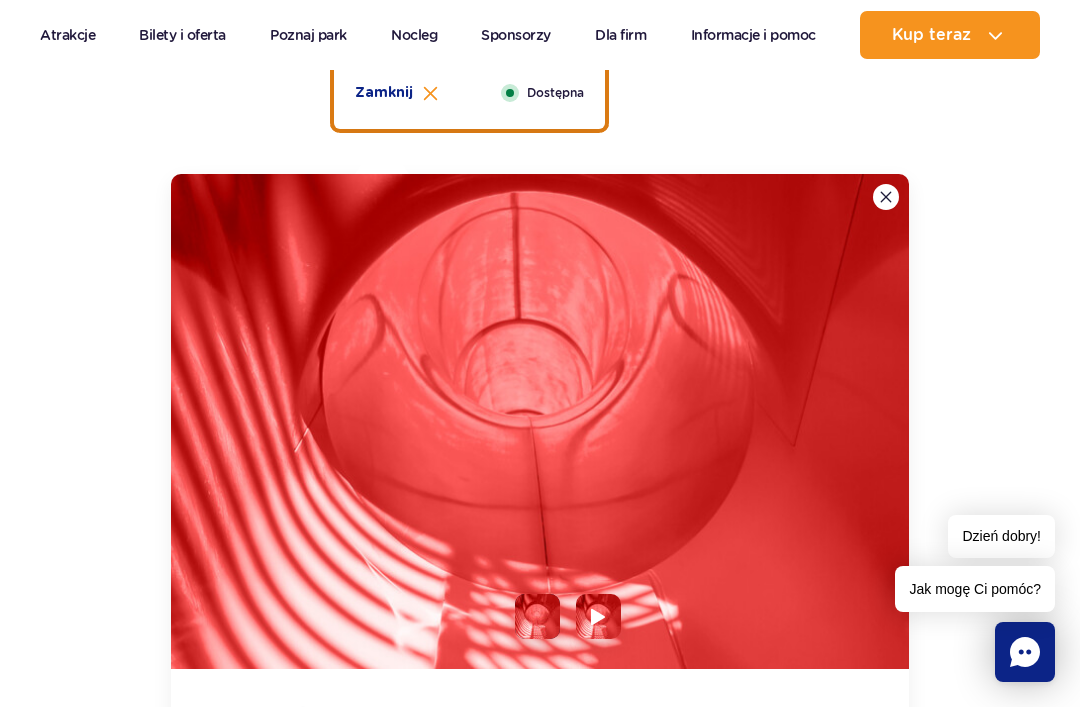 click at bounding box center (886, 197) 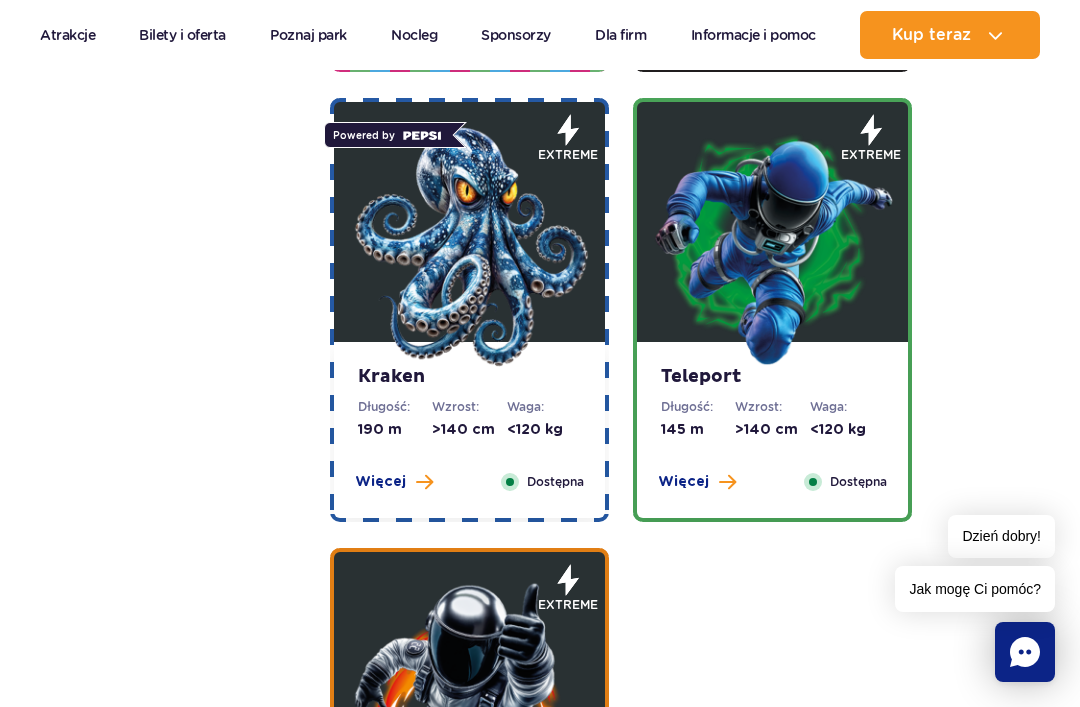 click at bounding box center (773, 247) 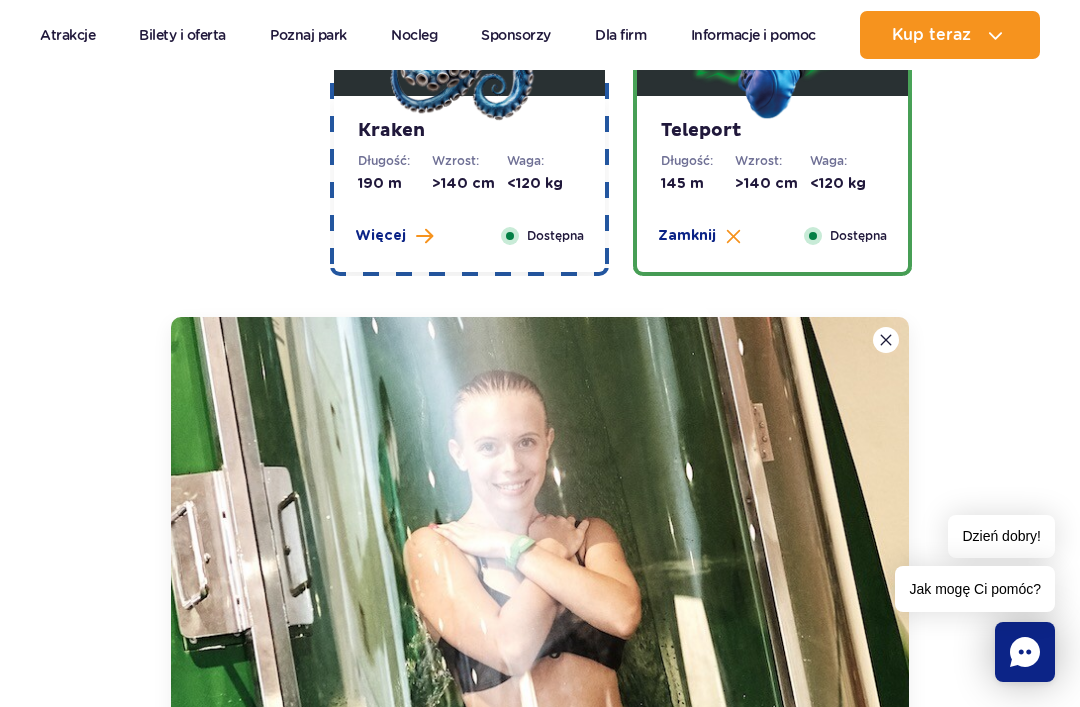 scroll, scrollTop: 2698, scrollLeft: 0, axis: vertical 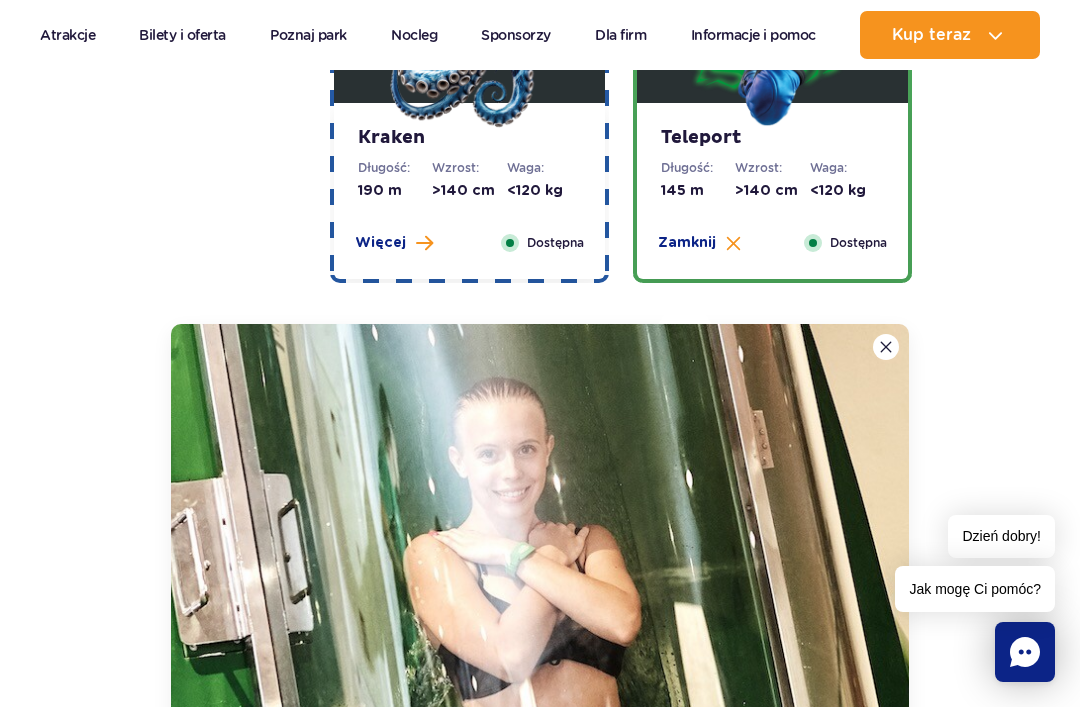 click at bounding box center [886, 347] 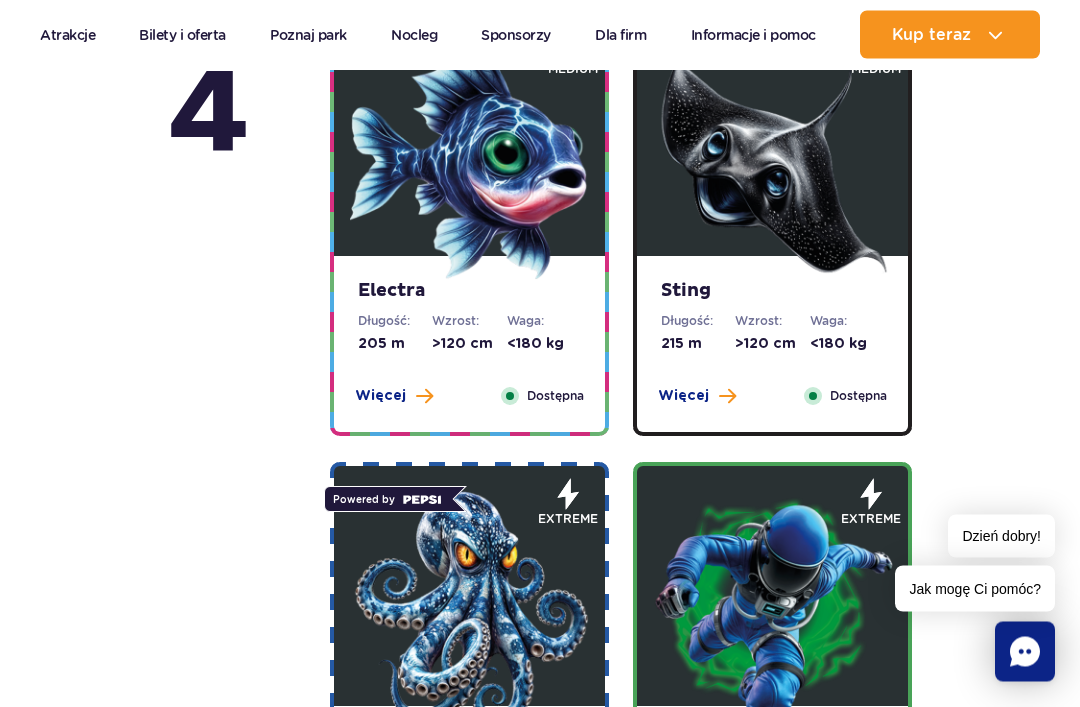 scroll, scrollTop: 2102, scrollLeft: 0, axis: vertical 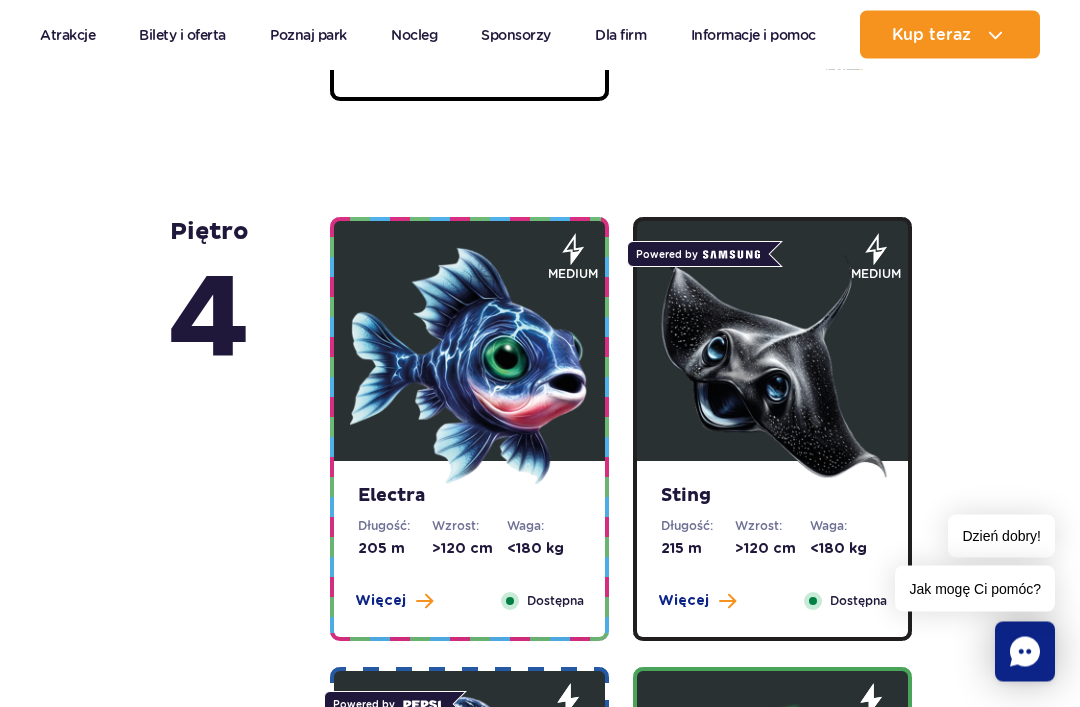 click at bounding box center [773, 367] 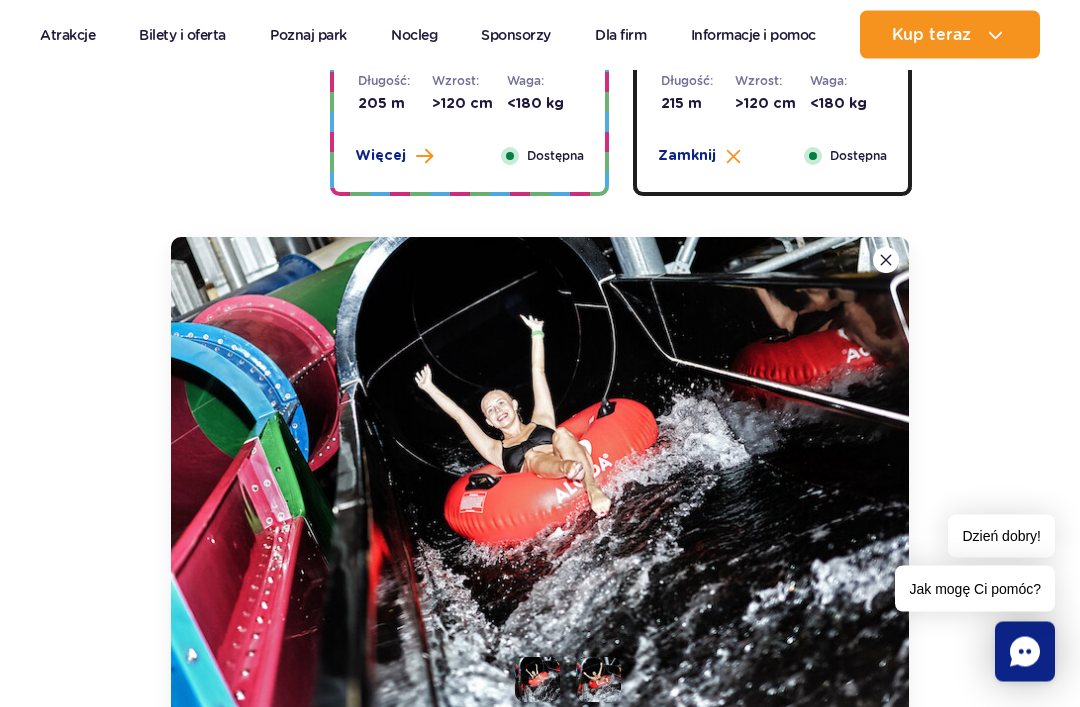 scroll, scrollTop: 2330, scrollLeft: 0, axis: vertical 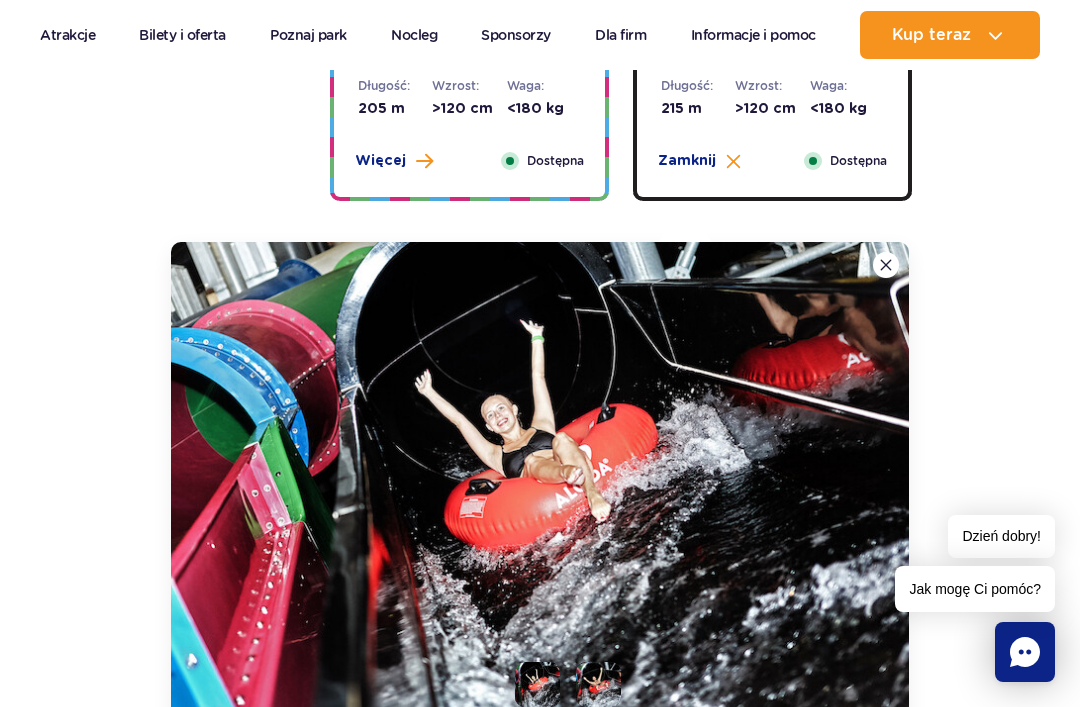 click at bounding box center [886, 265] 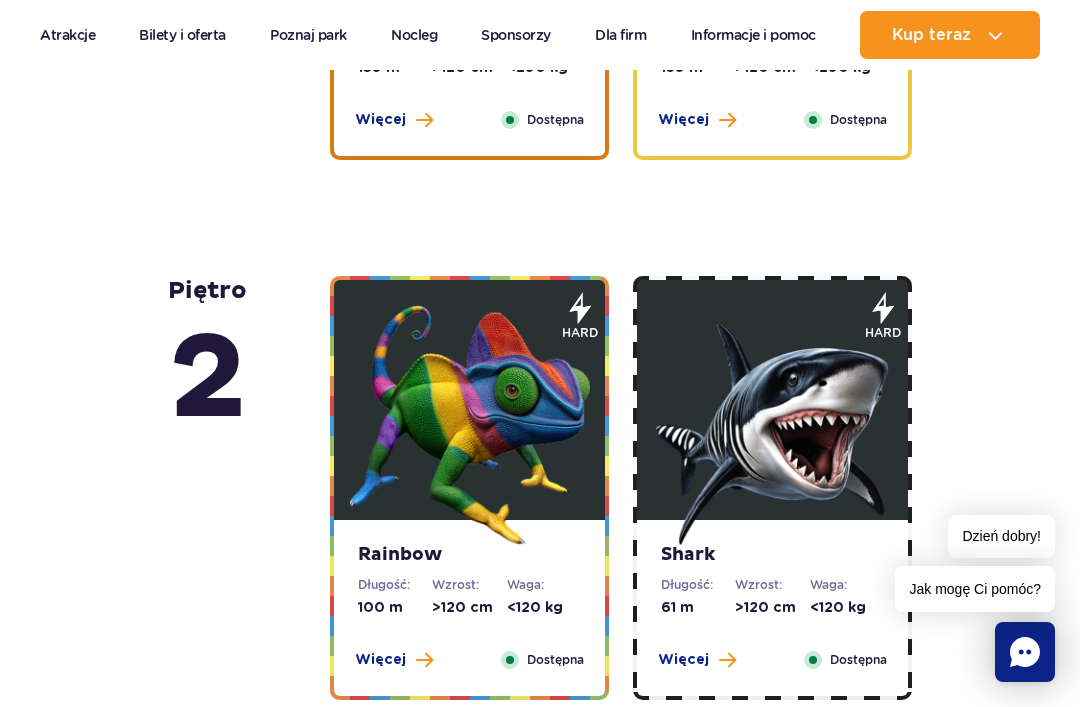click at bounding box center [773, 425] 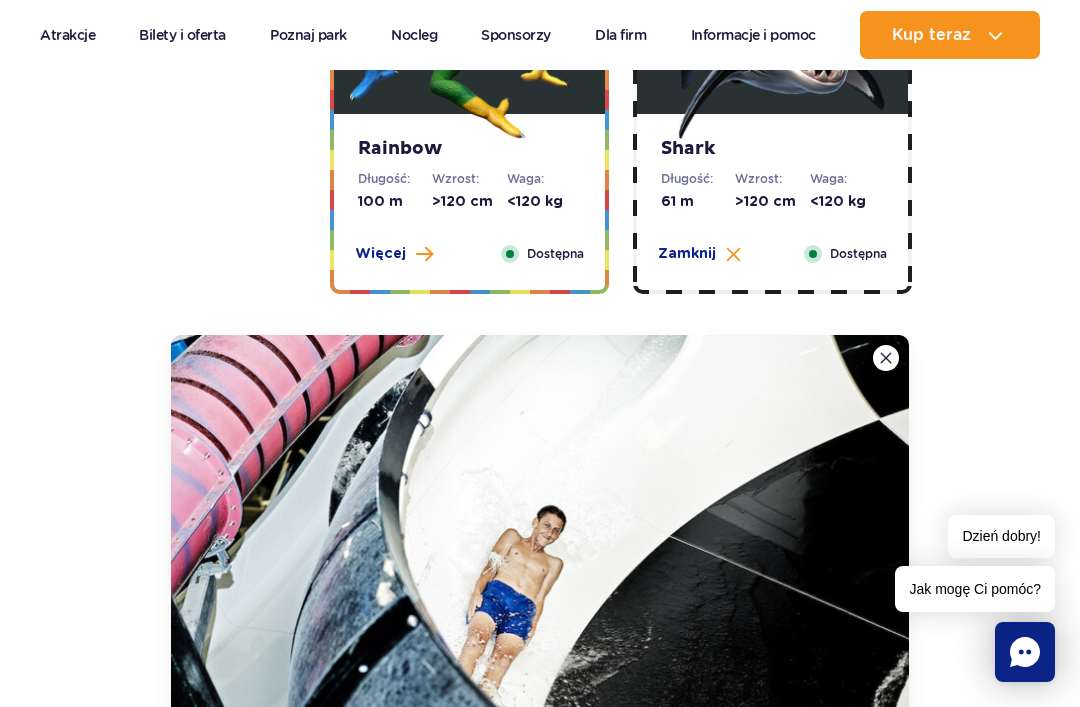 scroll, scrollTop: 4432, scrollLeft: 0, axis: vertical 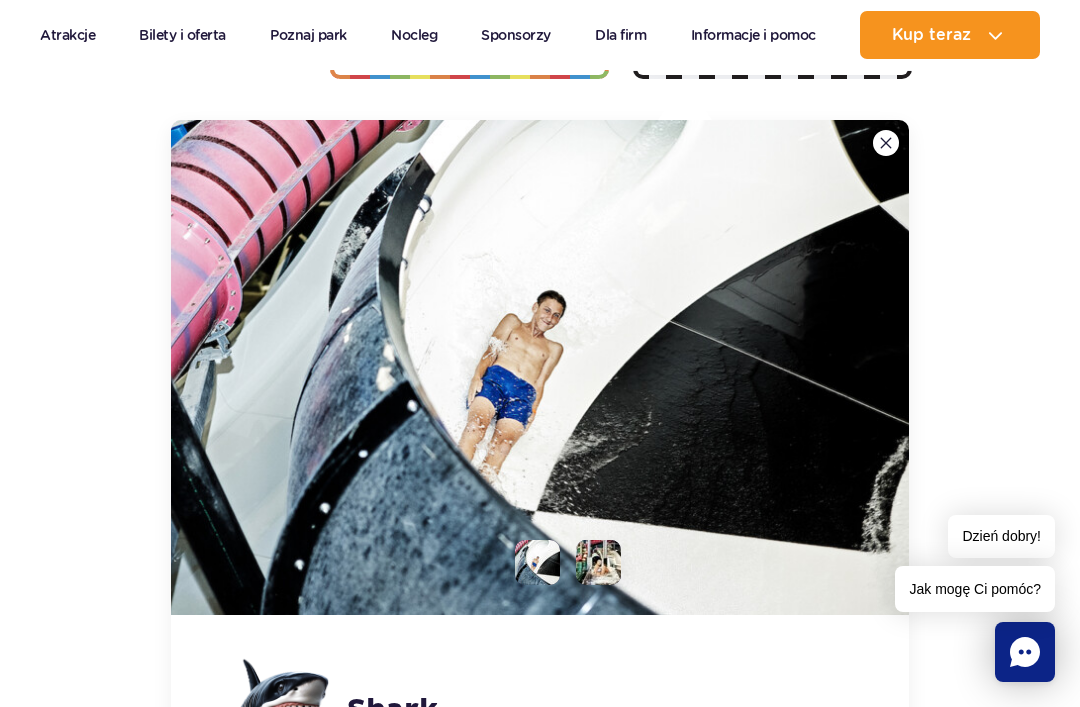 click at bounding box center (598, 562) 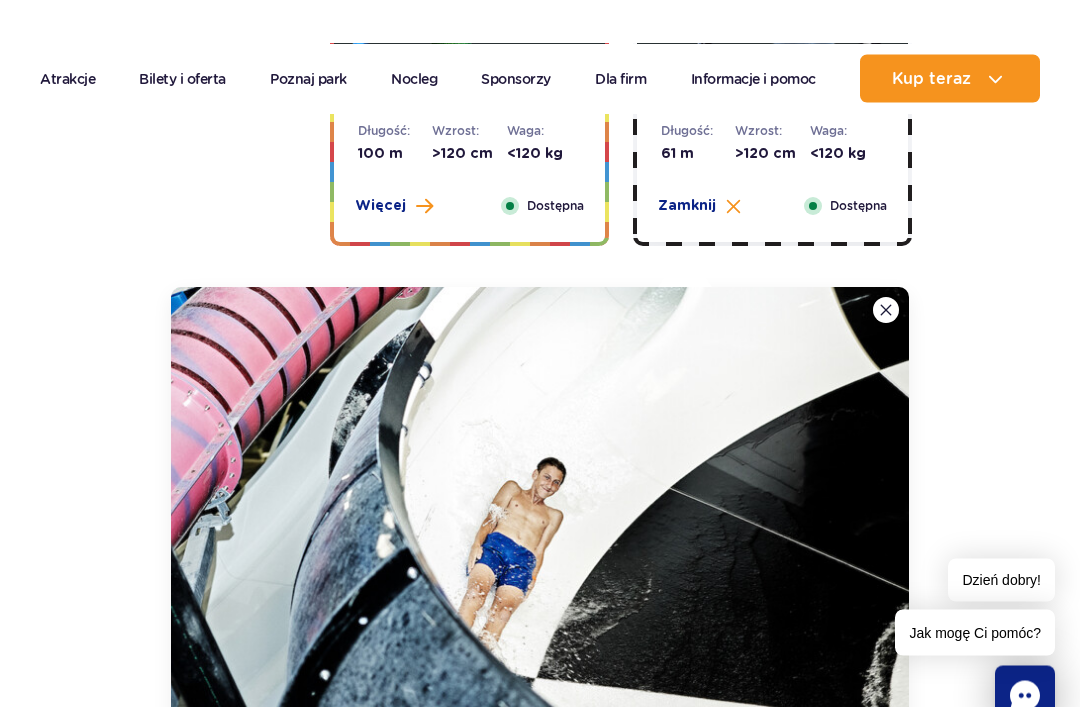 scroll, scrollTop: 4264, scrollLeft: 0, axis: vertical 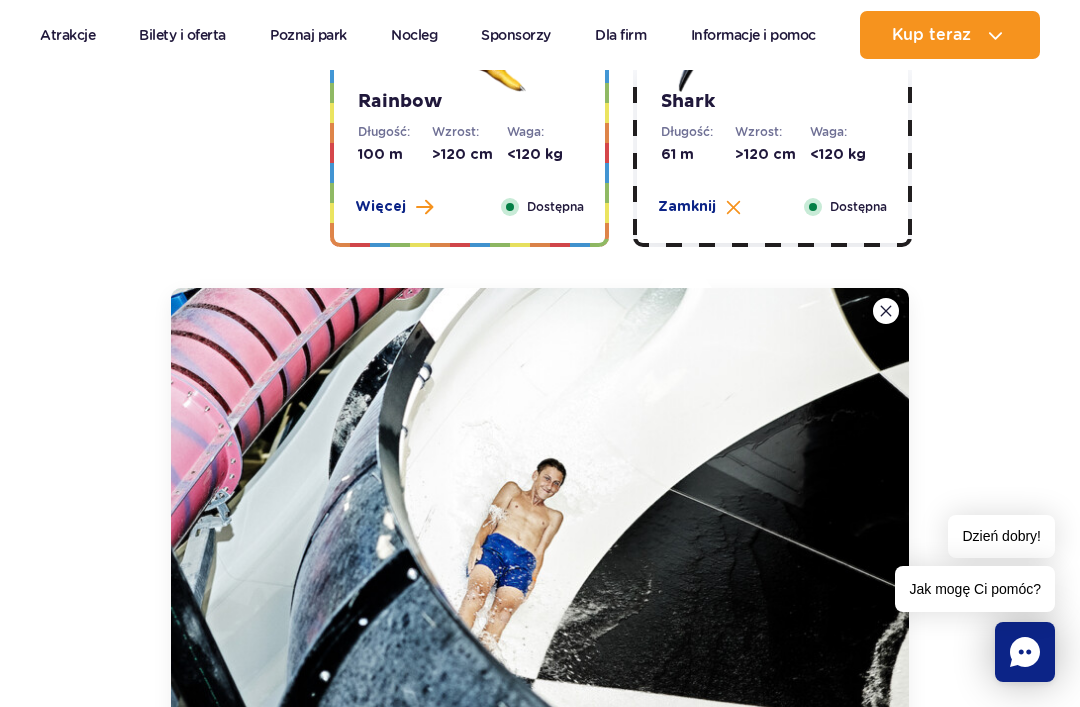 click at bounding box center (886, 311) 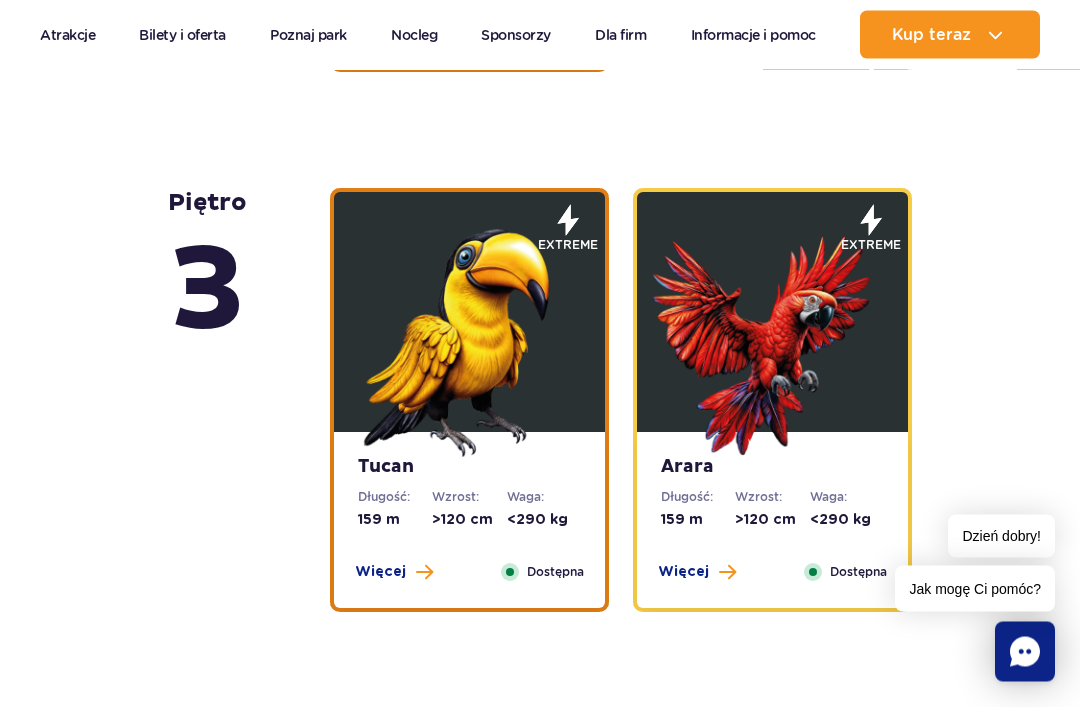 scroll, scrollTop: 3360, scrollLeft: 0, axis: vertical 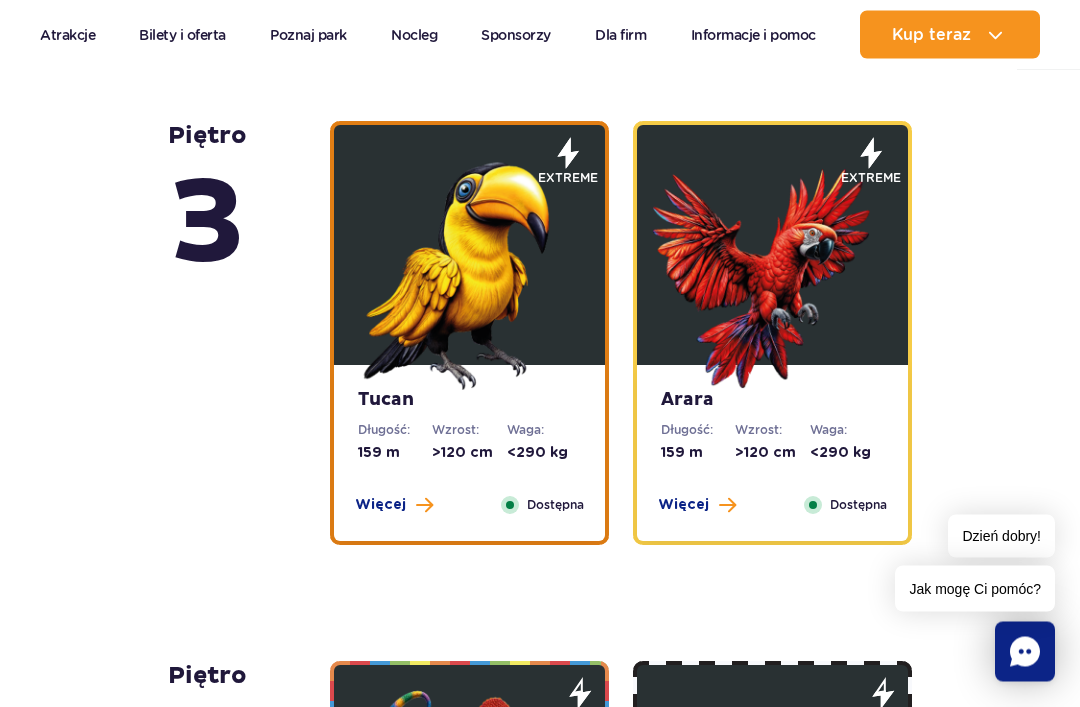 click on "Tucan
Długość:
159 m
Wzrost:
>120 cm
Waga:
<290 kg
Więcej
Zamknij
Dostępna" at bounding box center (469, 454) 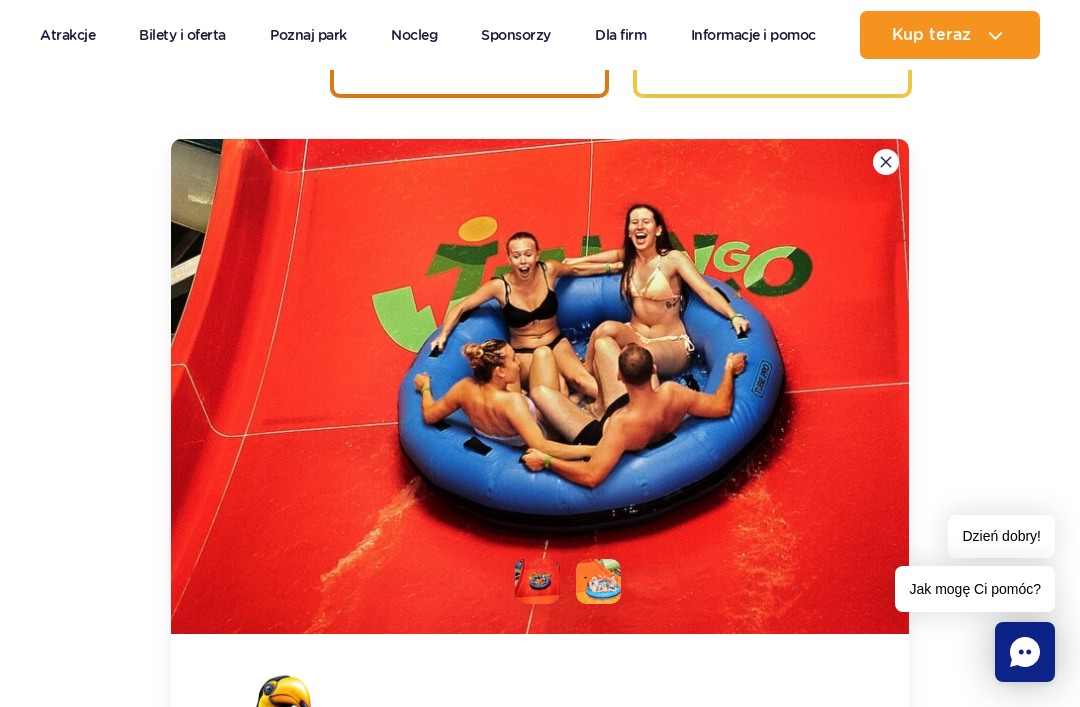 scroll, scrollTop: 3892, scrollLeft: 0, axis: vertical 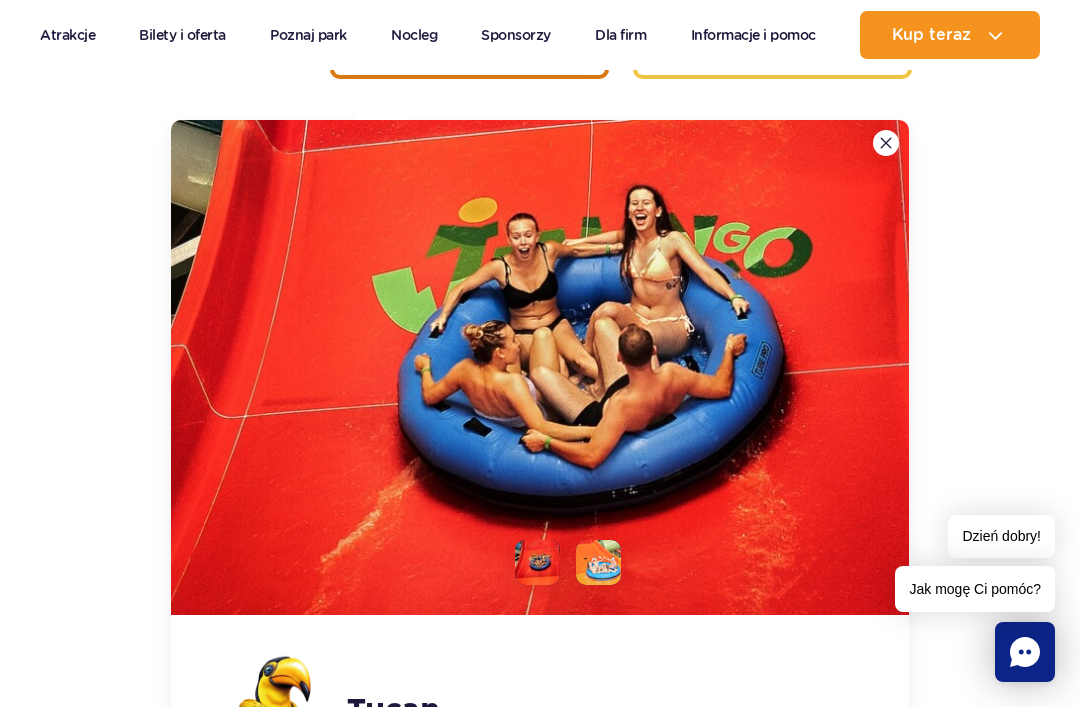 click at bounding box center [540, 367] 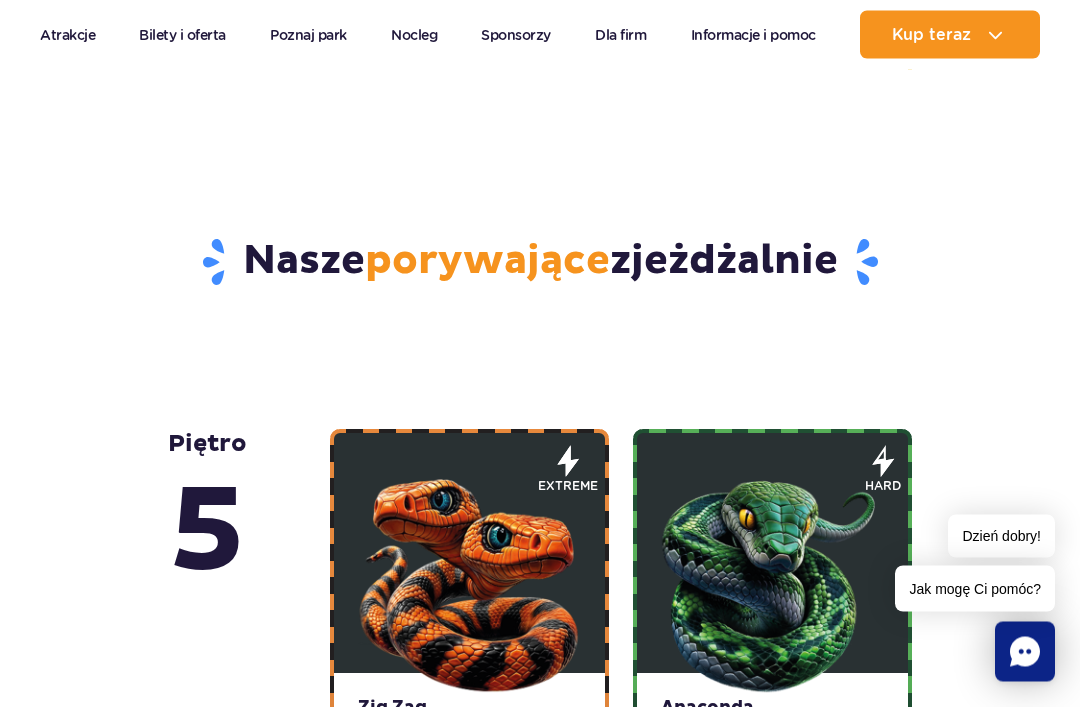 scroll, scrollTop: 0, scrollLeft: 0, axis: both 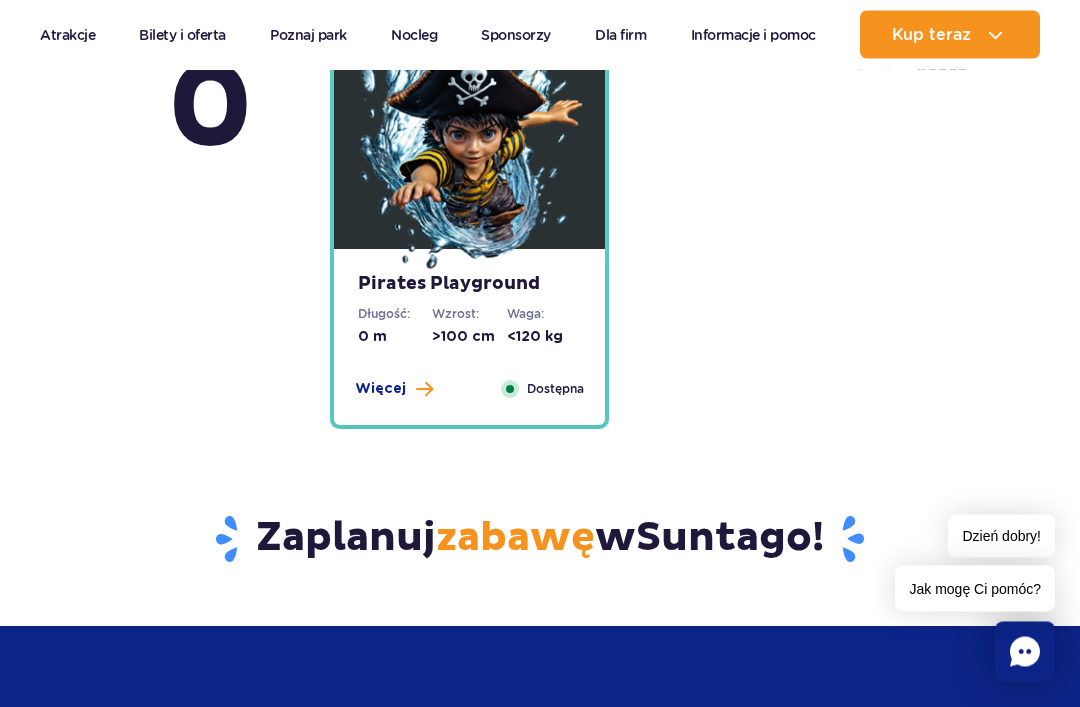 click at bounding box center [470, 155] 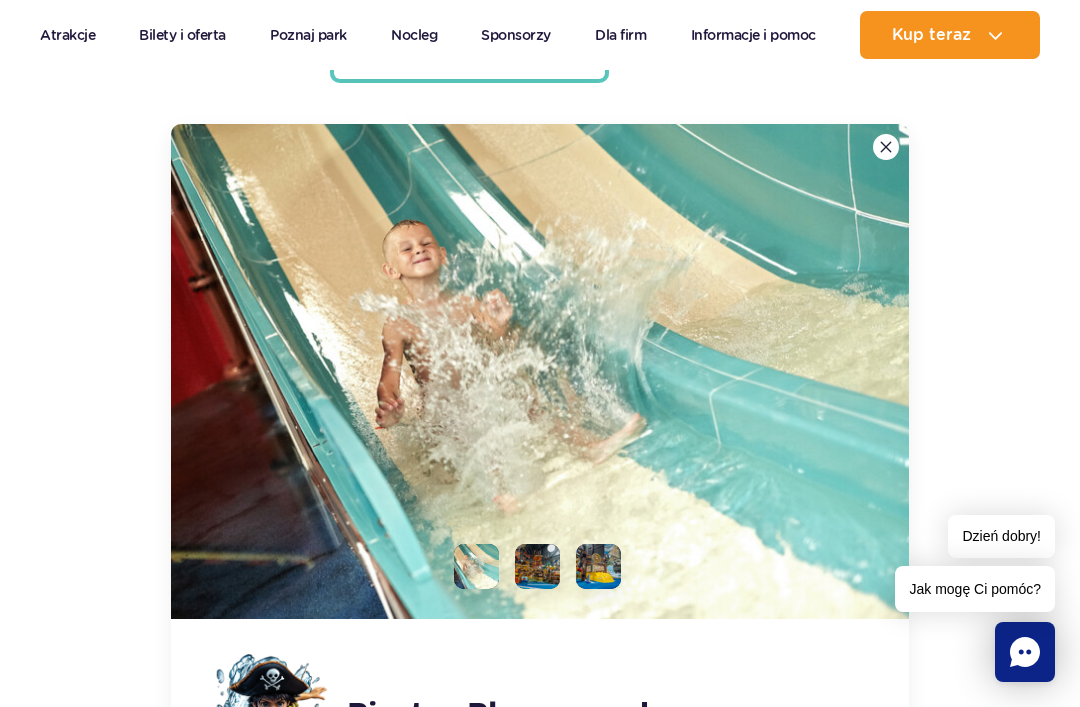 scroll, scrollTop: 6412, scrollLeft: 0, axis: vertical 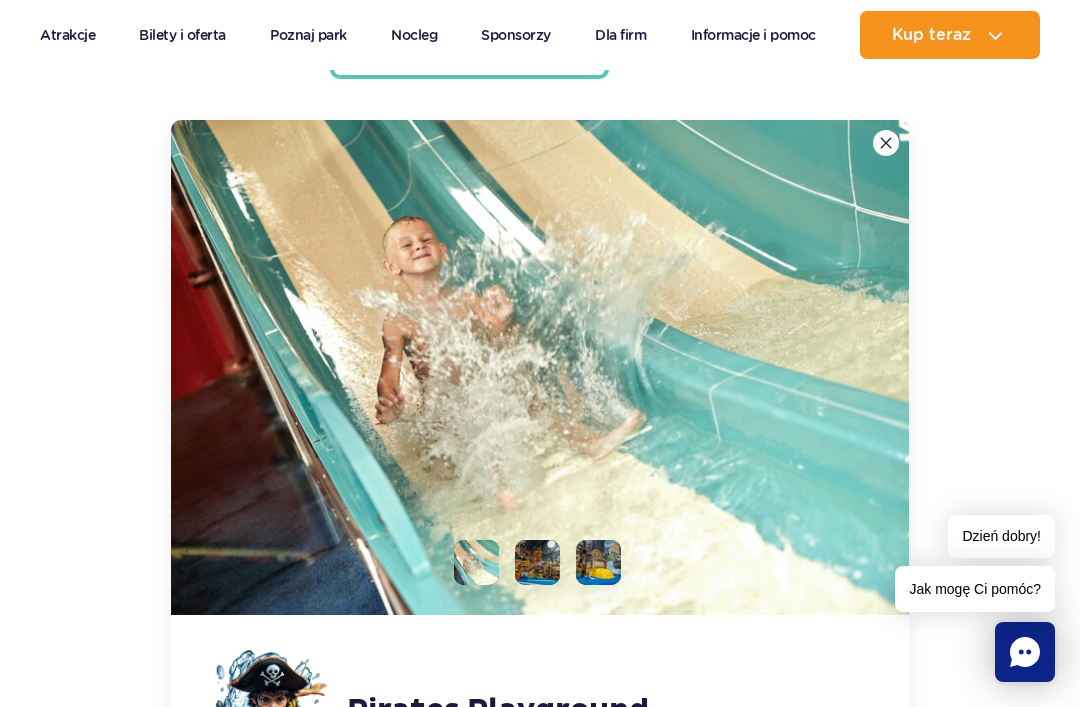 click at bounding box center [540, 367] 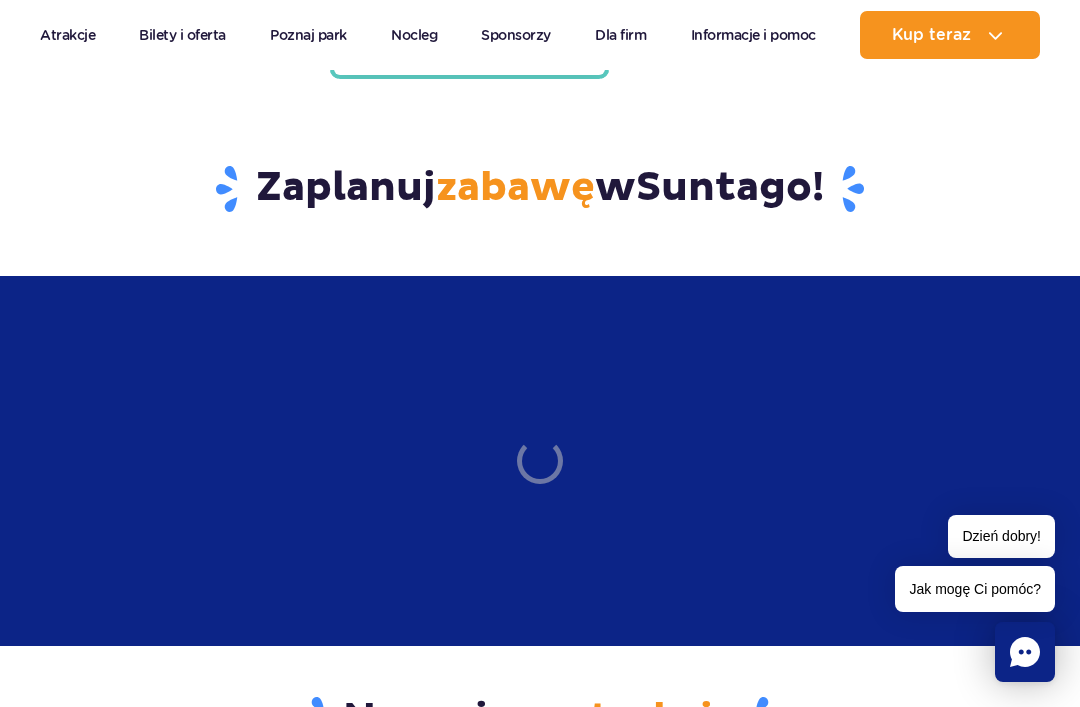 click on "Zaplanuj  zabawę  w  Suntago !" at bounding box center (540, 195) 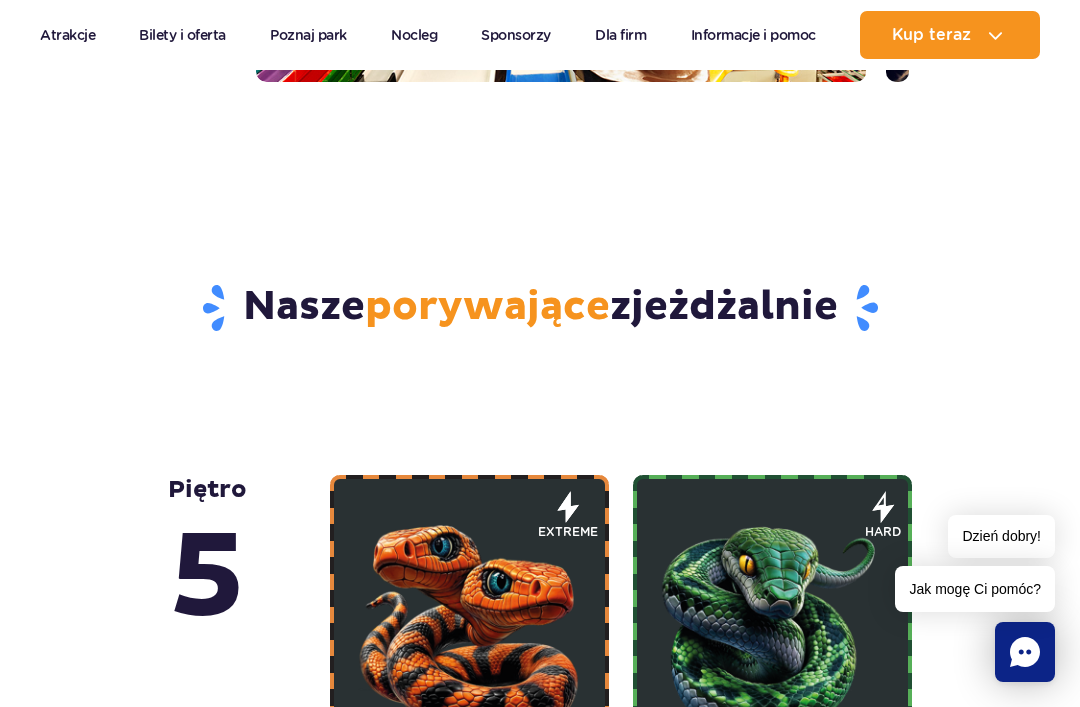 scroll, scrollTop: 741, scrollLeft: 0, axis: vertical 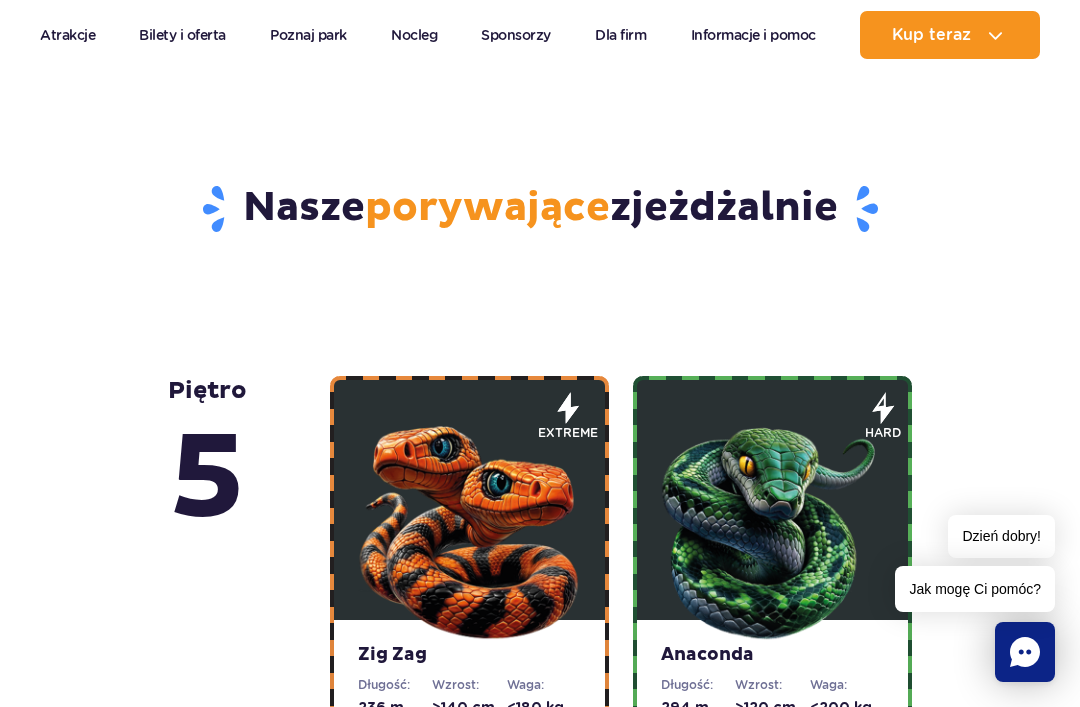click at bounding box center (470, 525) 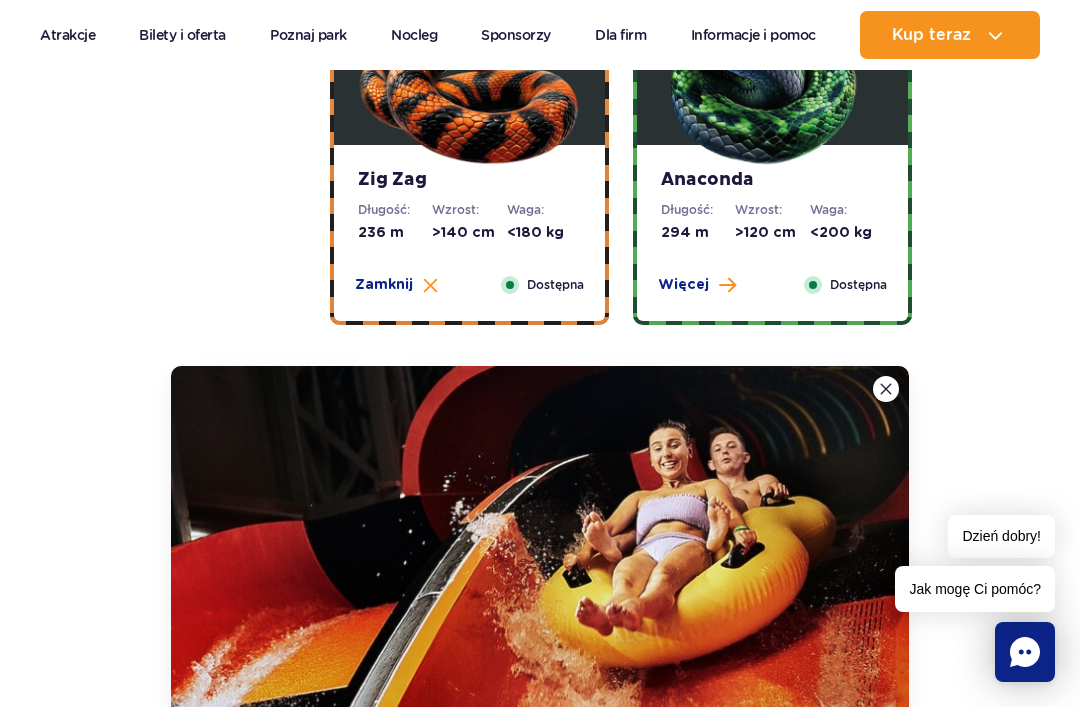 scroll, scrollTop: 1462, scrollLeft: 0, axis: vertical 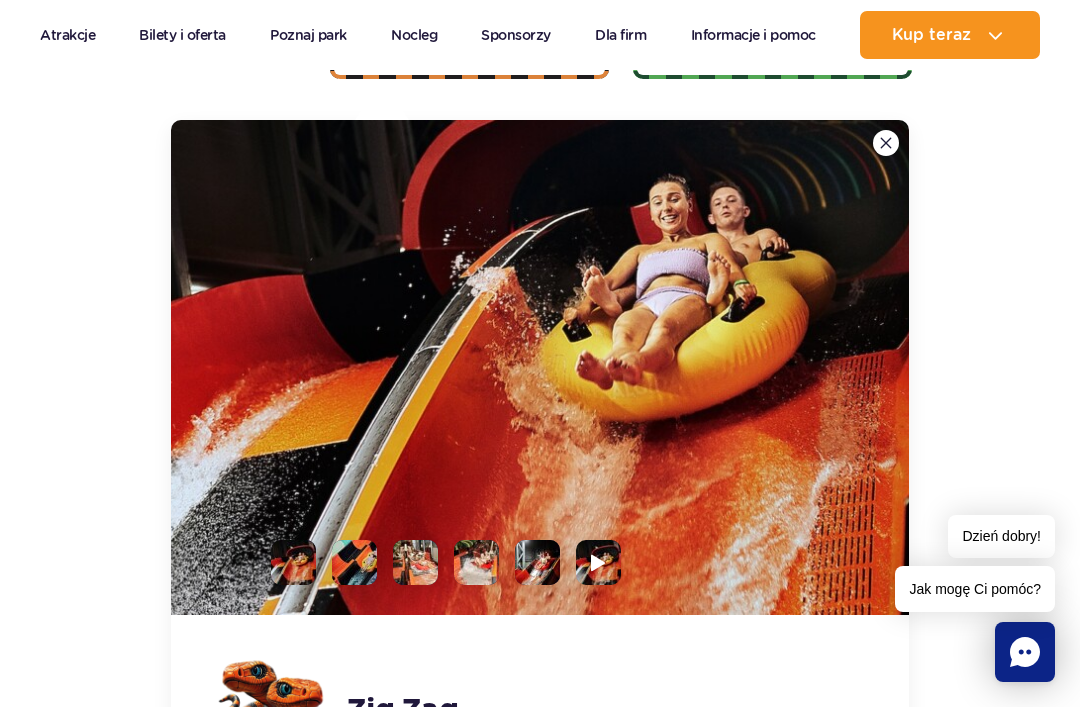 click at bounding box center (886, 143) 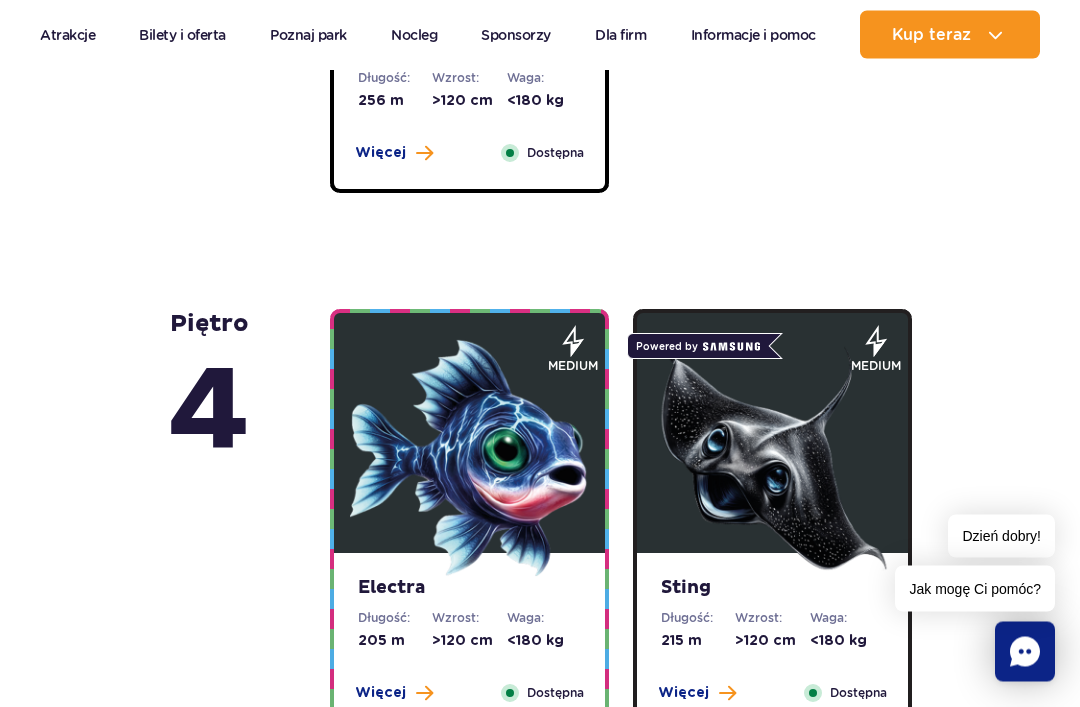 click at bounding box center (470, 459) 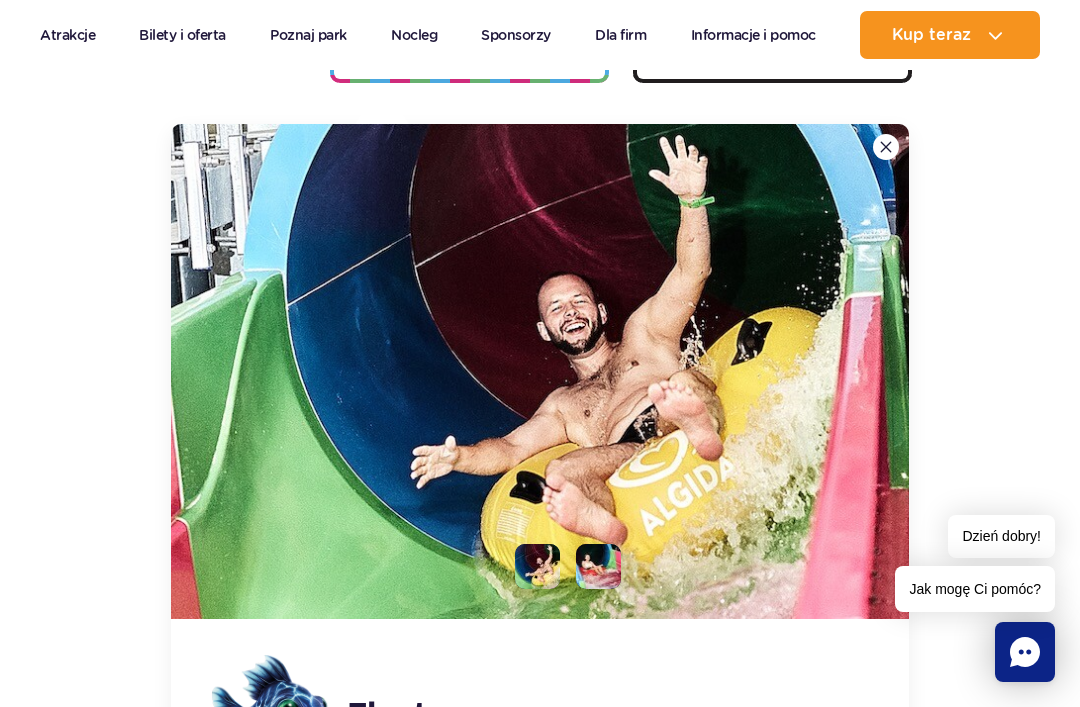 scroll, scrollTop: 2452, scrollLeft: 0, axis: vertical 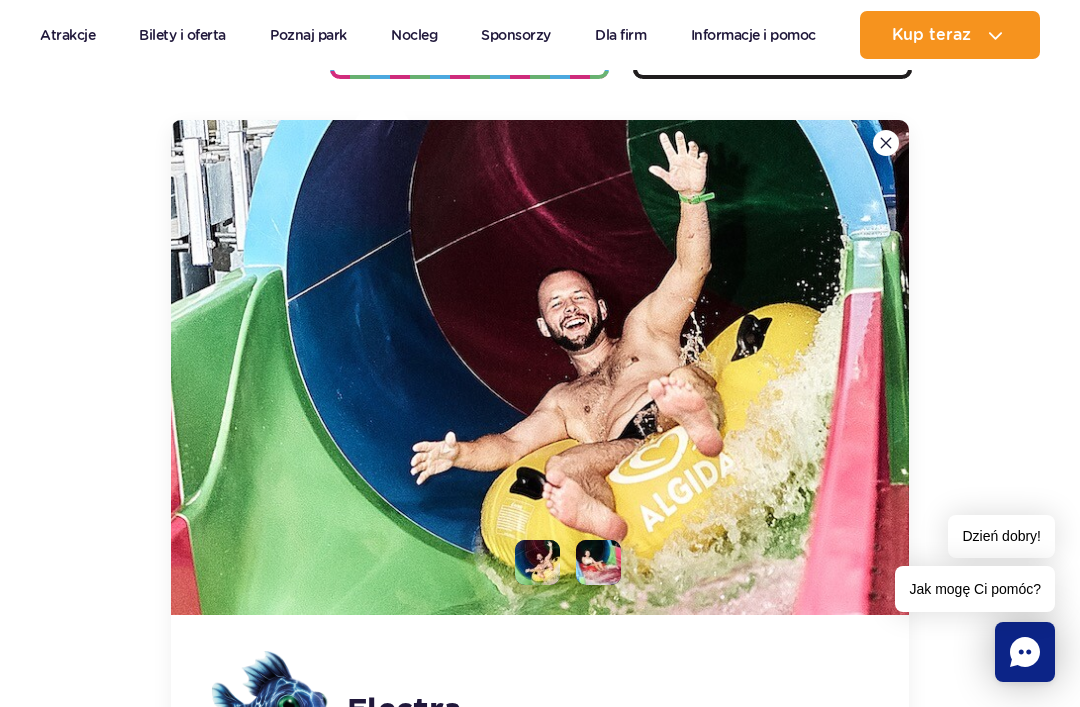 click on "piętro  5
Zig Zag
Długość:
236 m
Wzrost:
>140 cm
Waga:
<180 kg
Więcej
Zamknij
Dostępna
extreme
Zobacz galerię" at bounding box center (540, 1850) 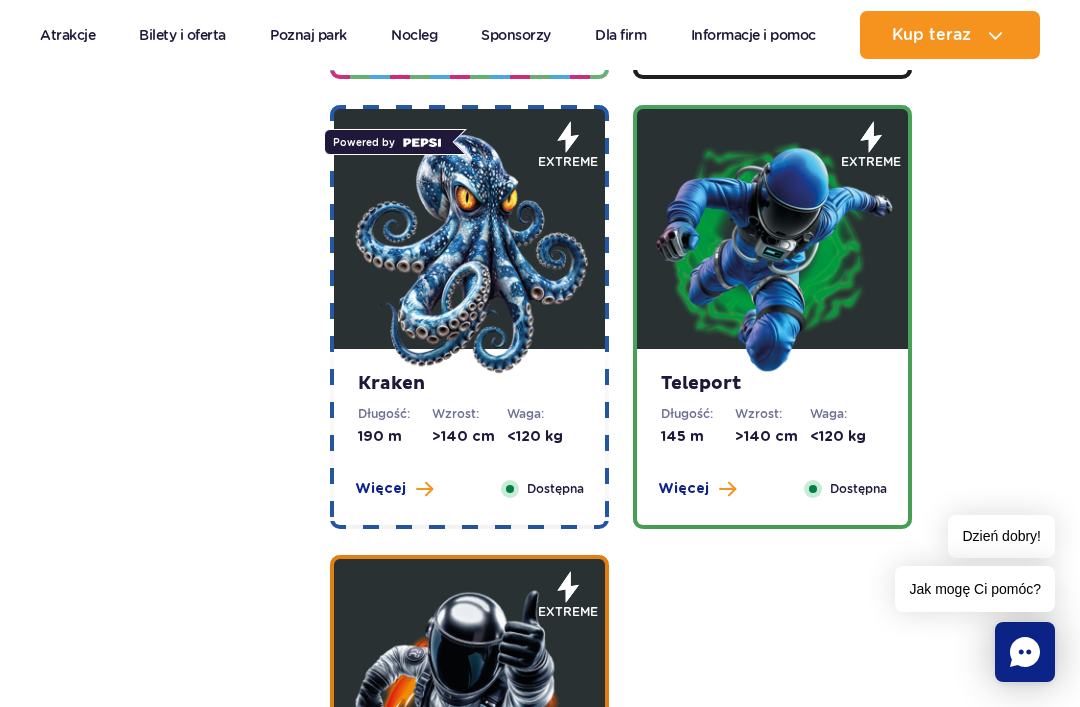 click on "extreme" at bounding box center (871, 146) 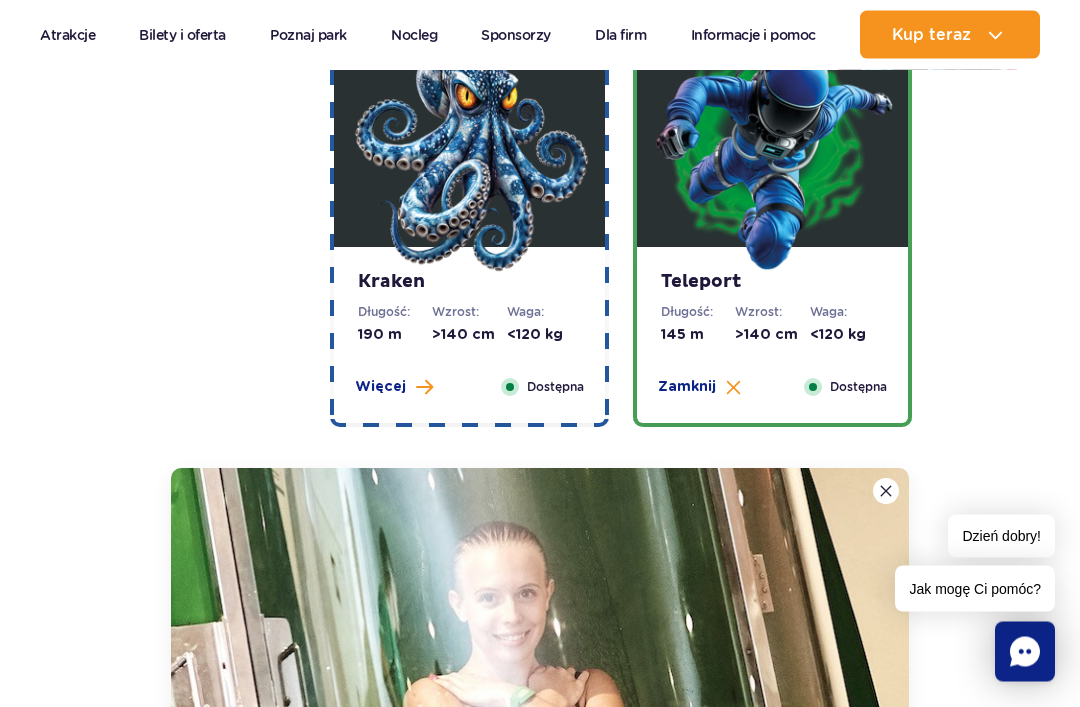 click at bounding box center (886, 492) 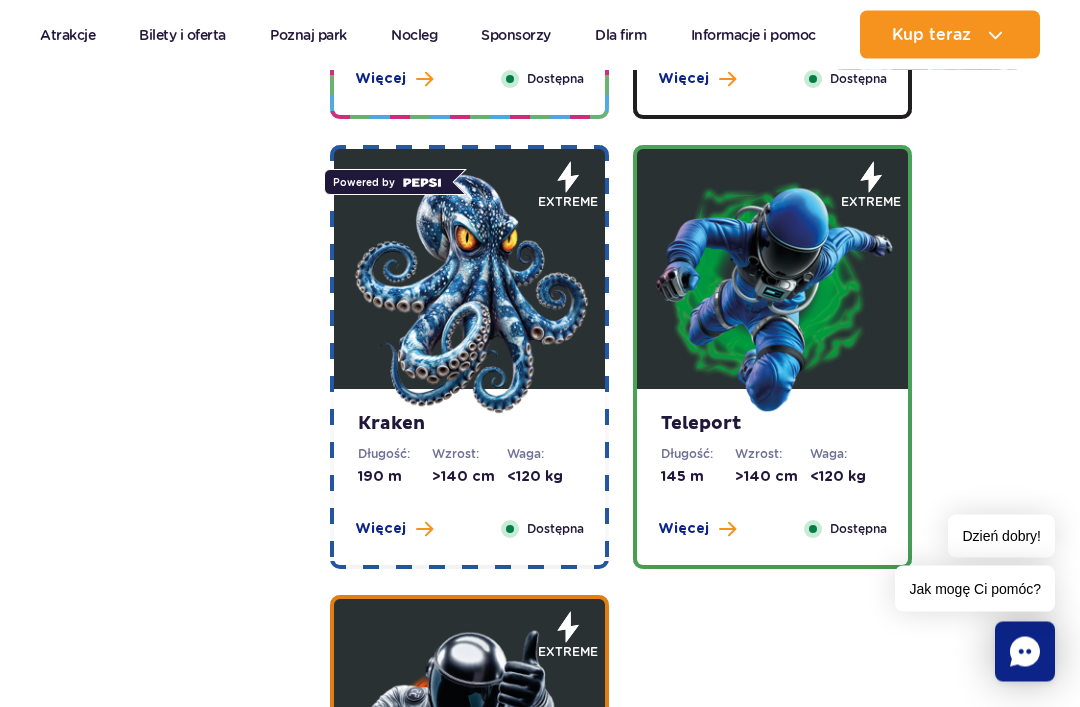 scroll, scrollTop: 2411, scrollLeft: 0, axis: vertical 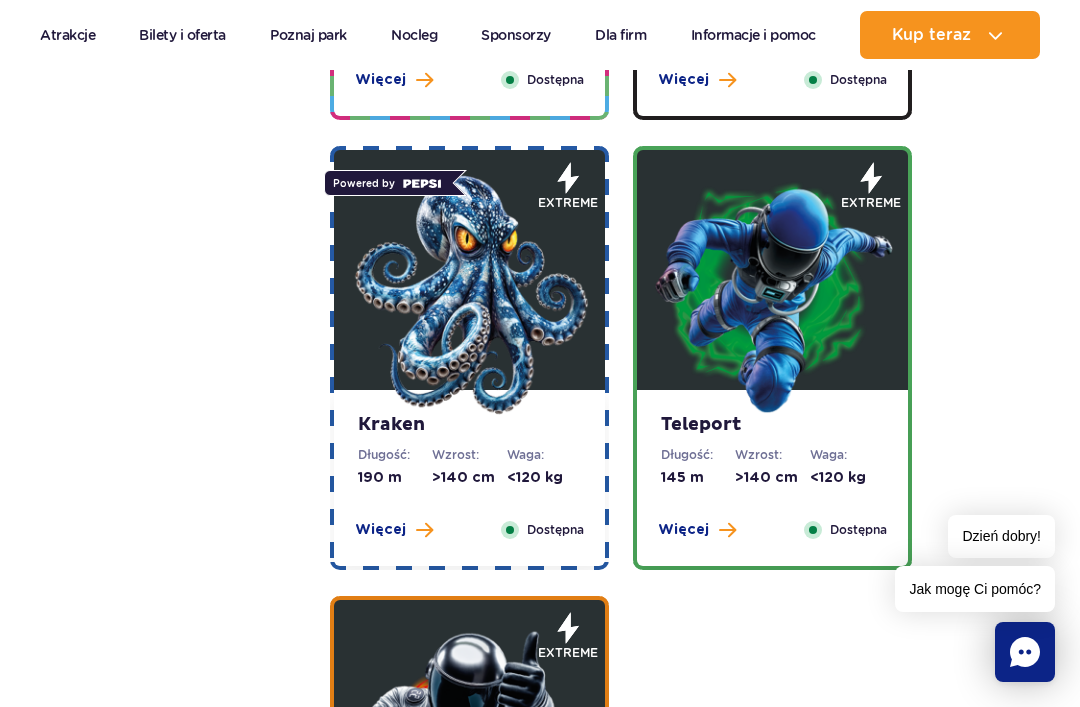 click at bounding box center (470, 295) 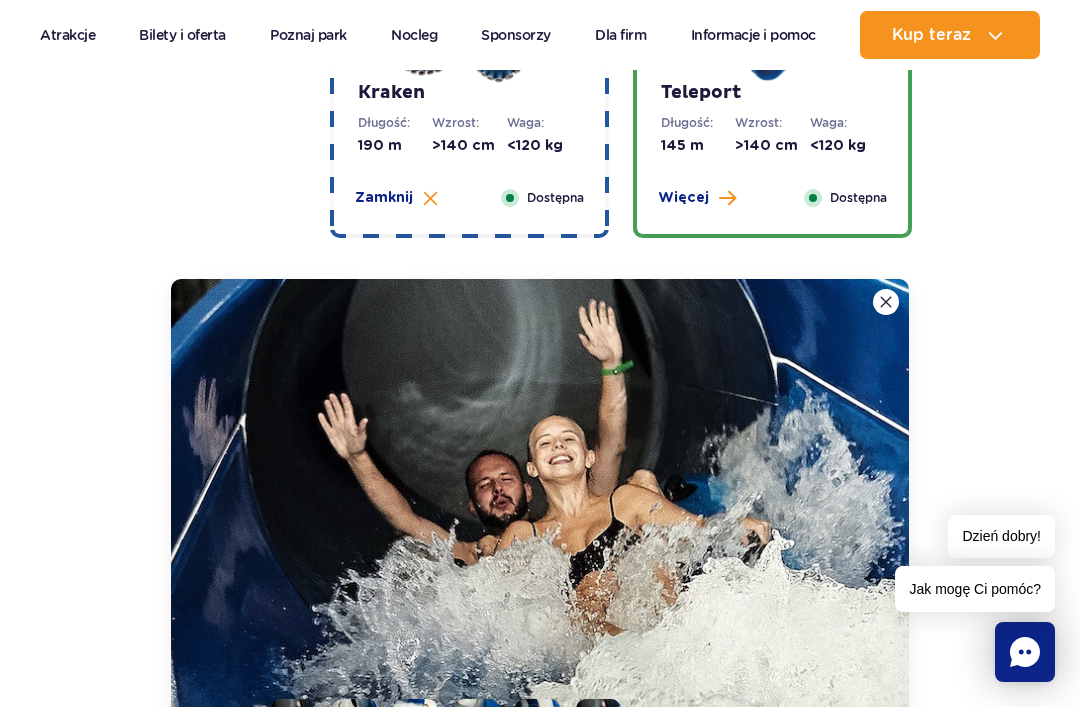 scroll, scrollTop: 2902, scrollLeft: 0, axis: vertical 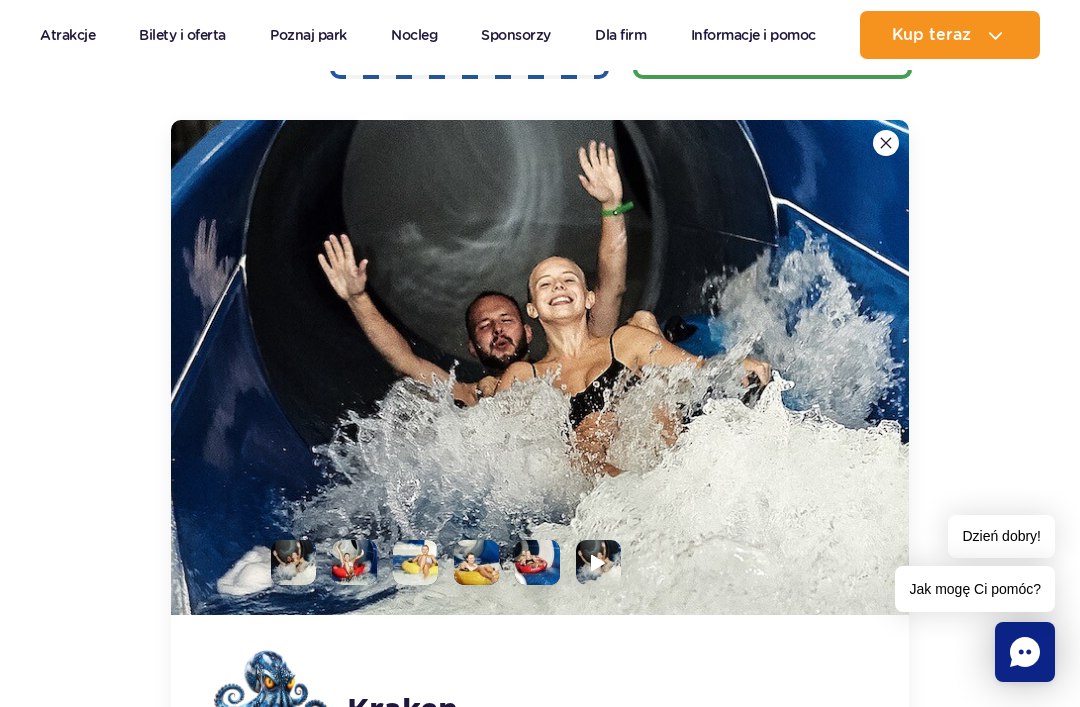 click at bounding box center (540, 367) 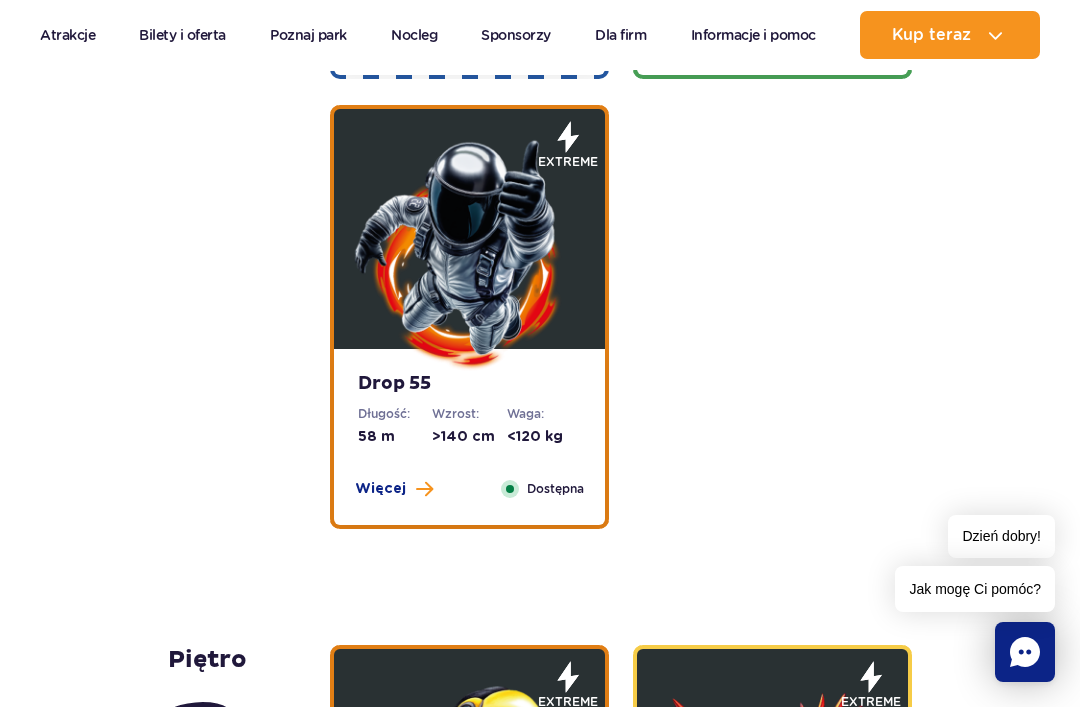 click on "Electra
Długość:
205 m
Wzrost:
>120 cm
Waga:
<180 kg
Więcej
Zamknij
Dostępna
medium
Zobacz galerię" at bounding box center (621, -135) 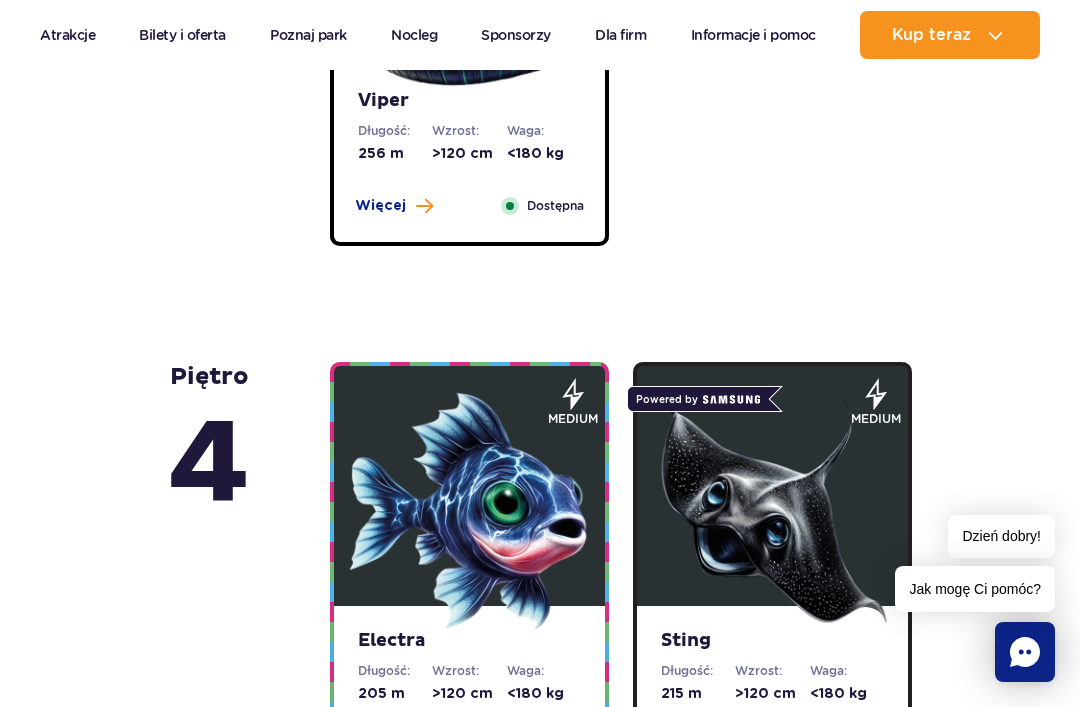 click at bounding box center (773, 511) 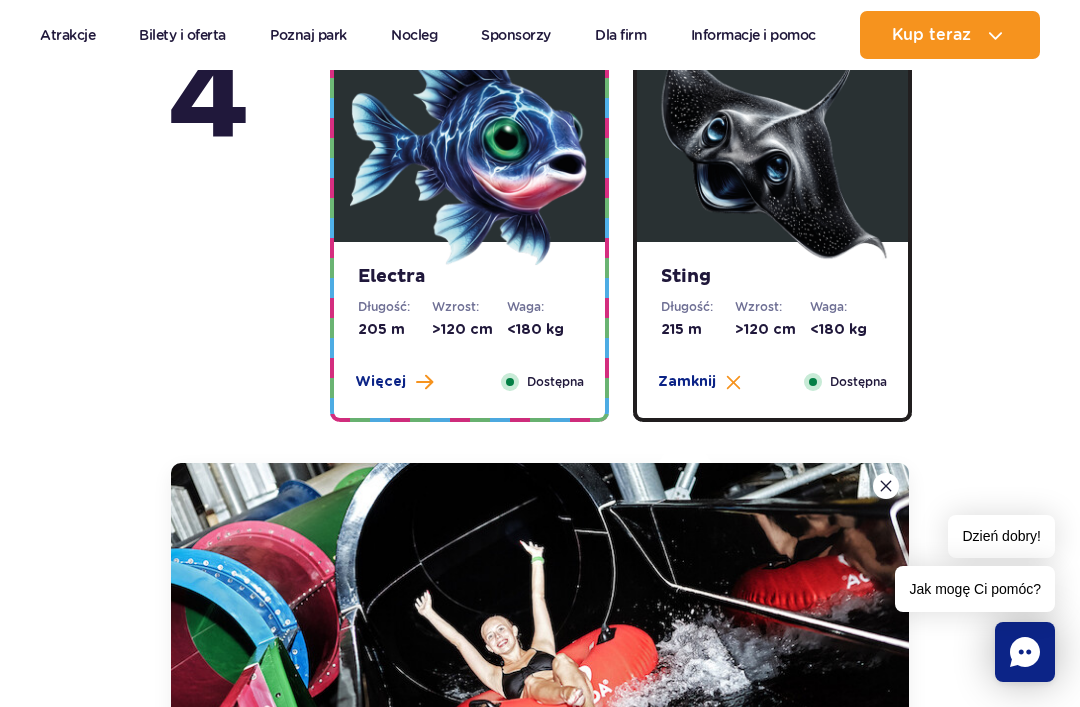 scroll, scrollTop: 2452, scrollLeft: 0, axis: vertical 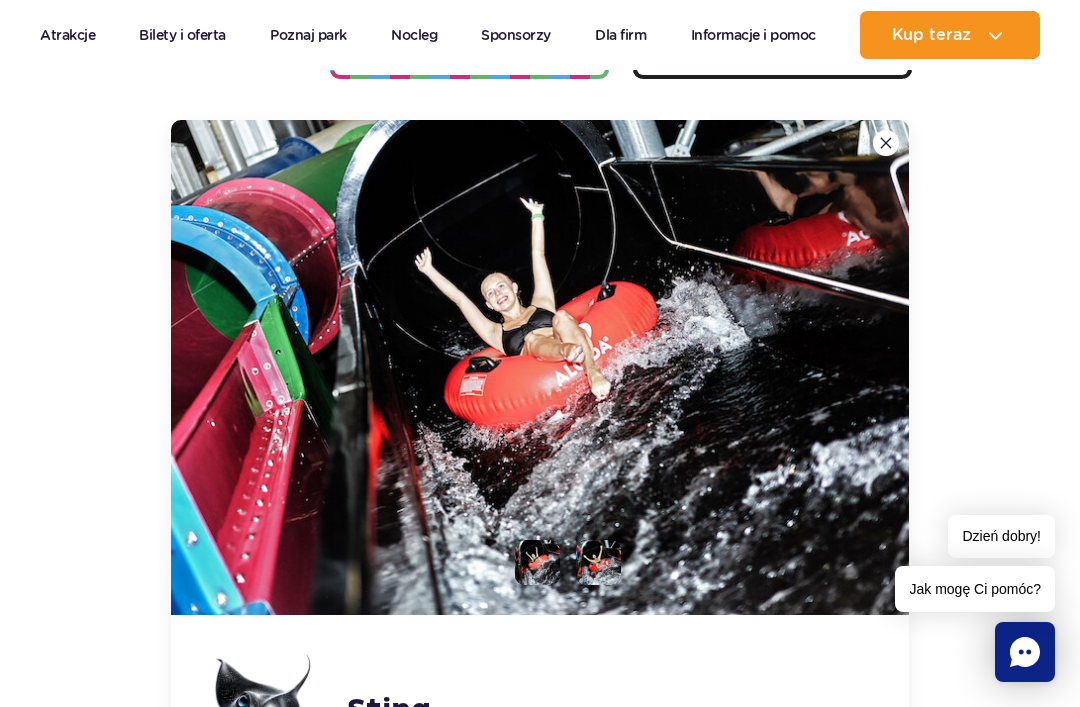 click at bounding box center [886, 143] 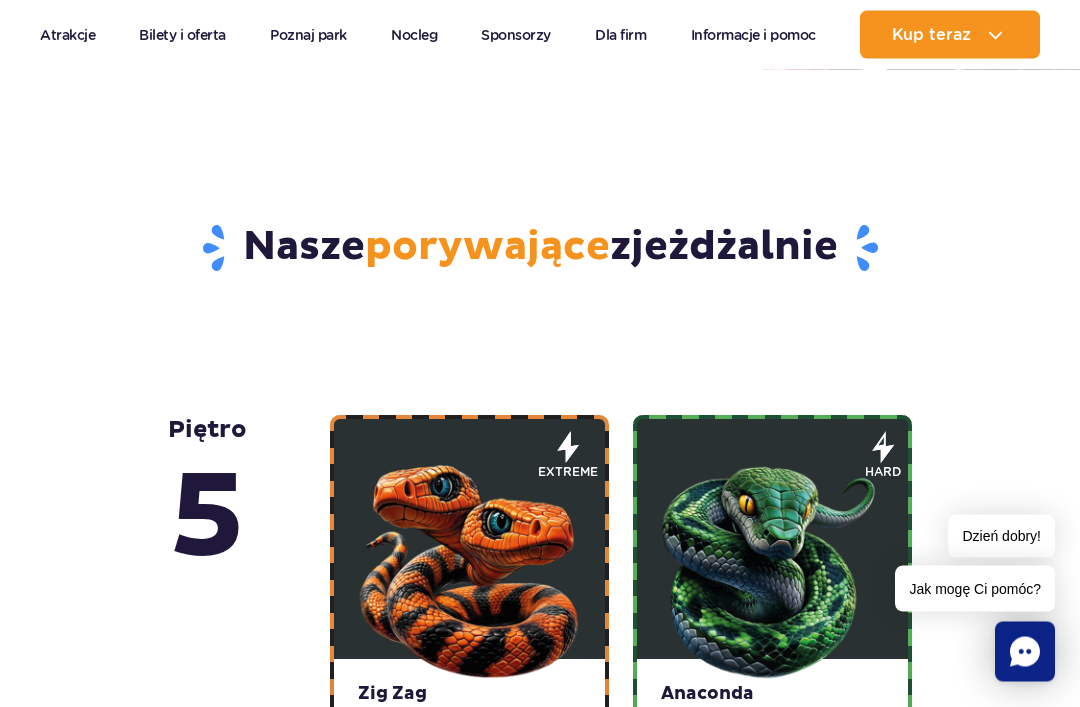scroll, scrollTop: 709, scrollLeft: 0, axis: vertical 